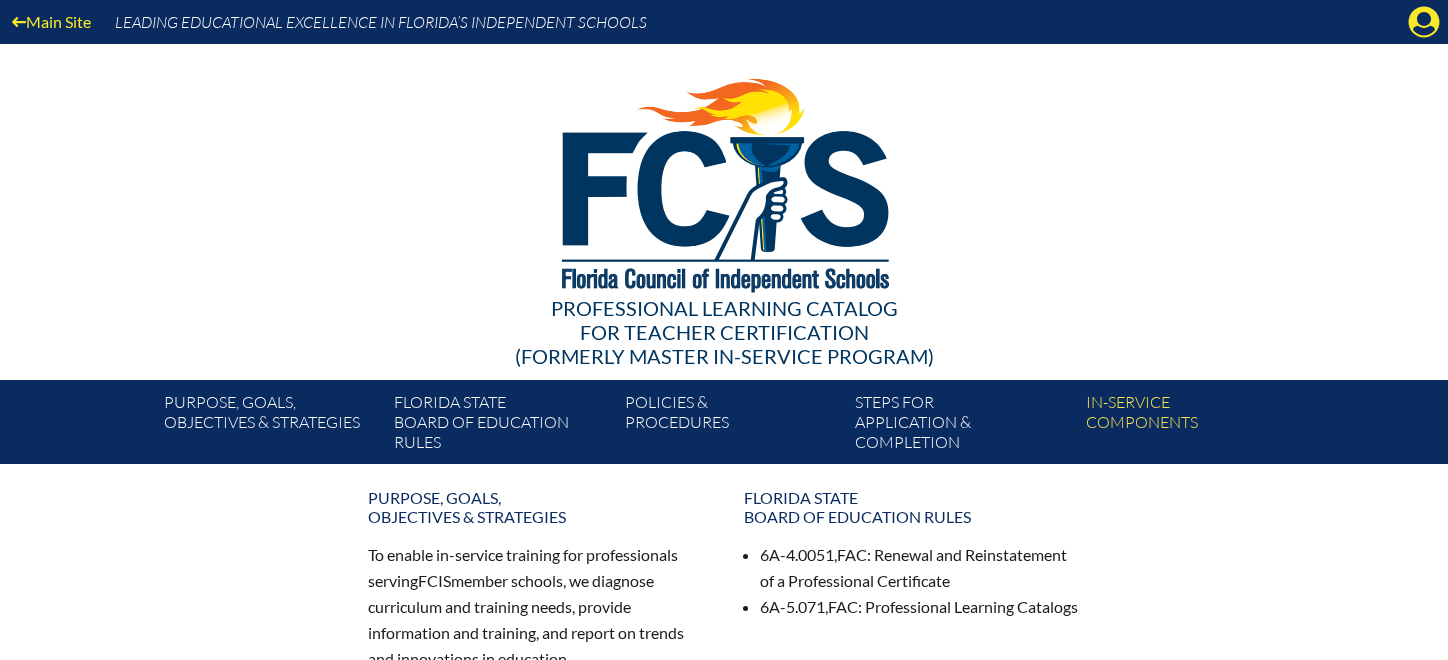 scroll, scrollTop: 0, scrollLeft: 0, axis: both 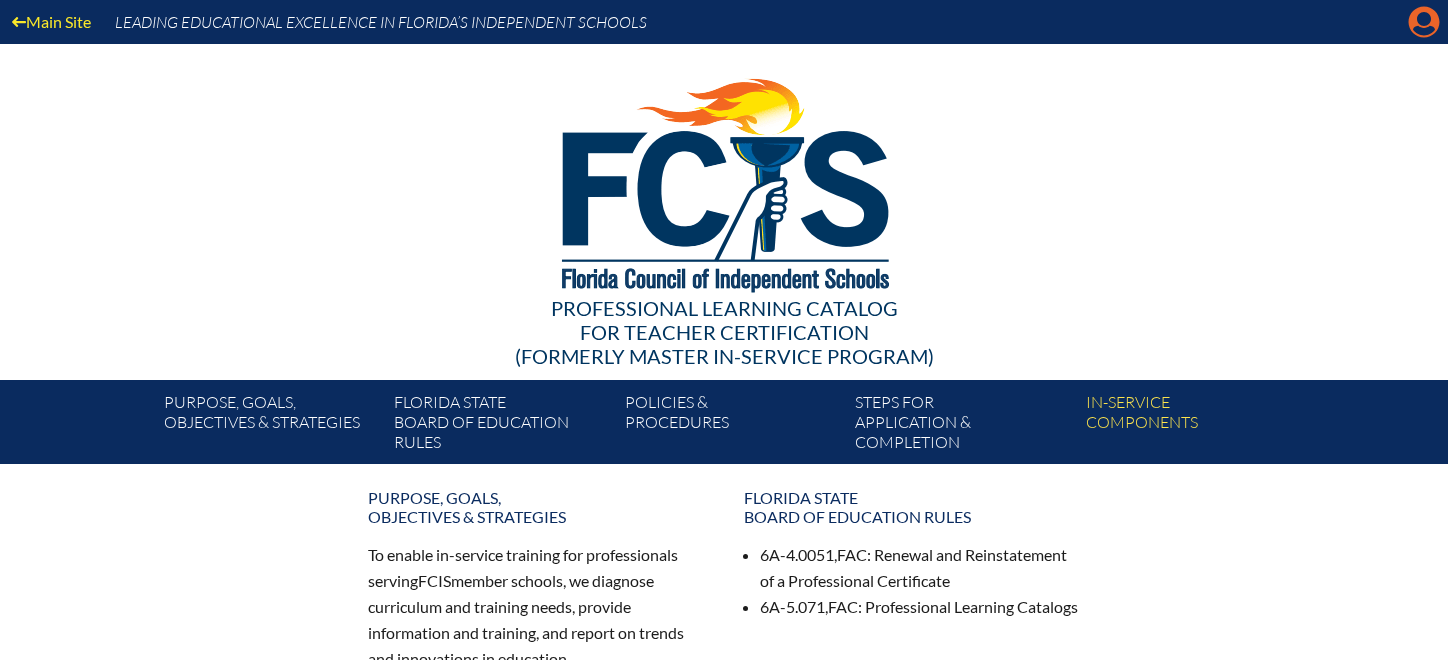 click on "Manage account" 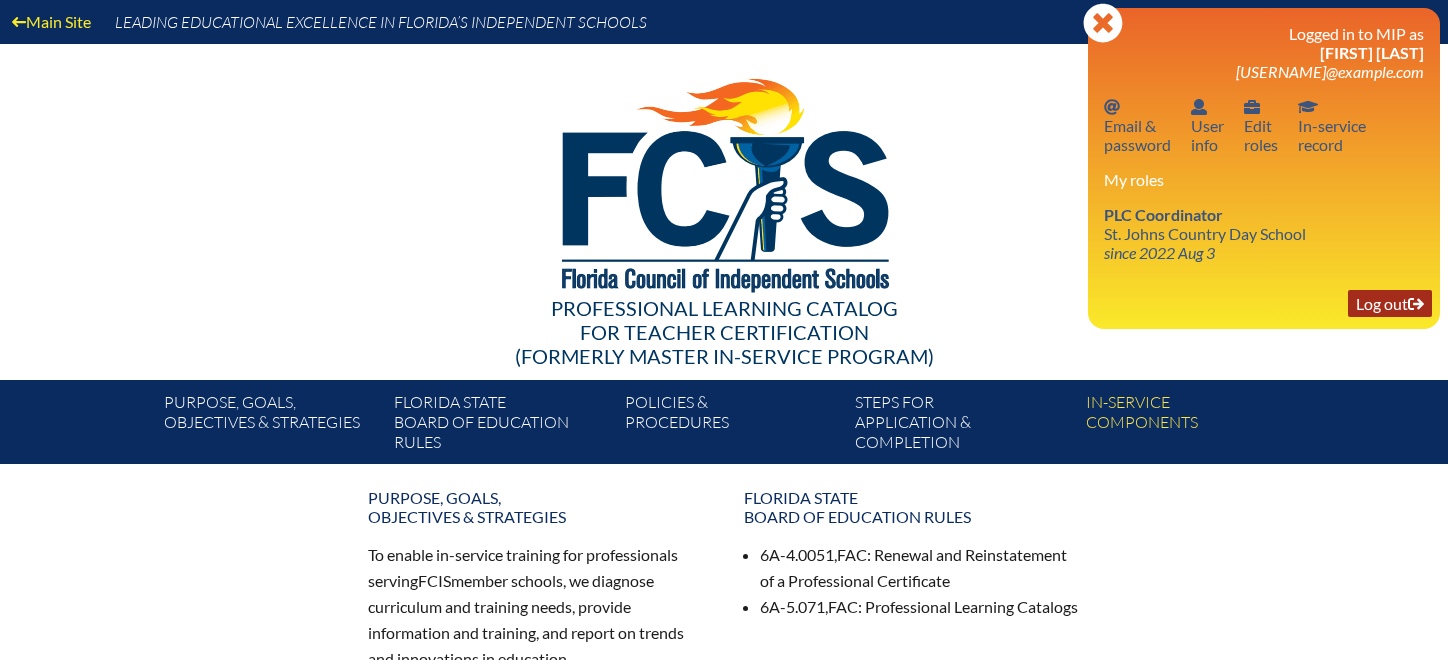 click on "Log out
Log out" at bounding box center [1390, 303] 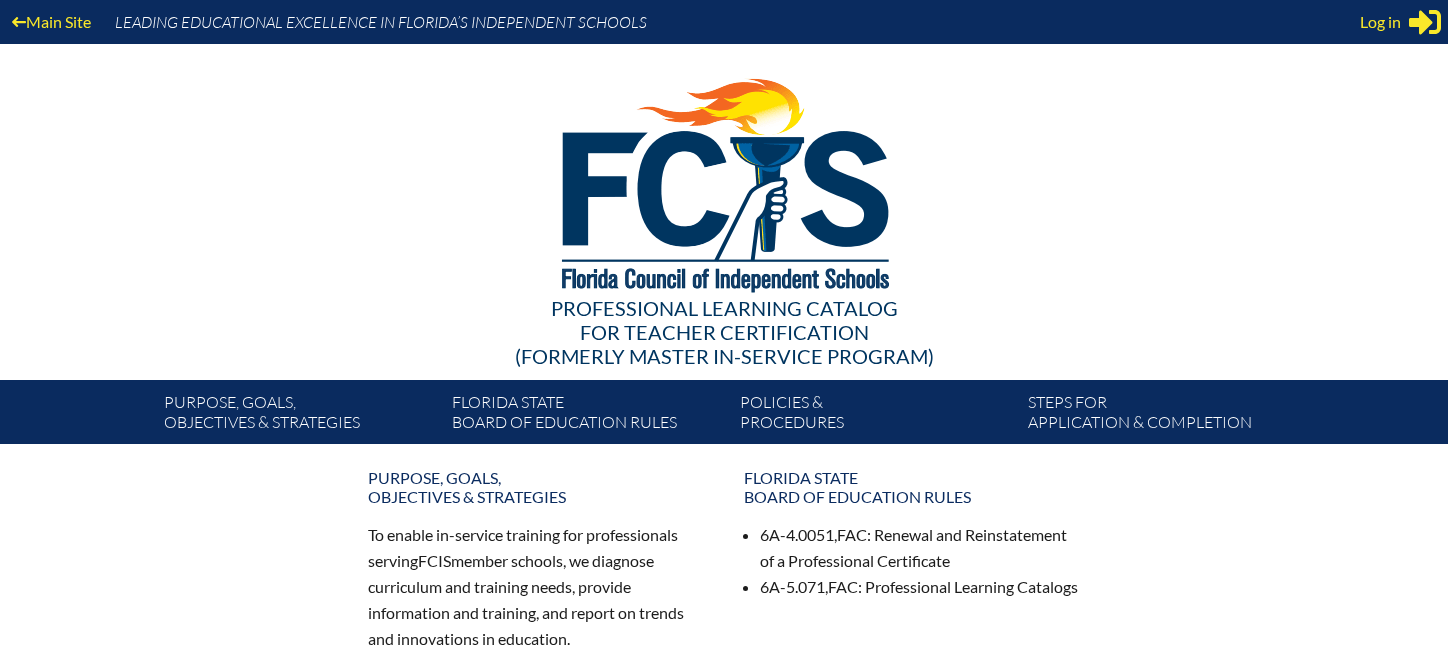 scroll, scrollTop: 0, scrollLeft: 0, axis: both 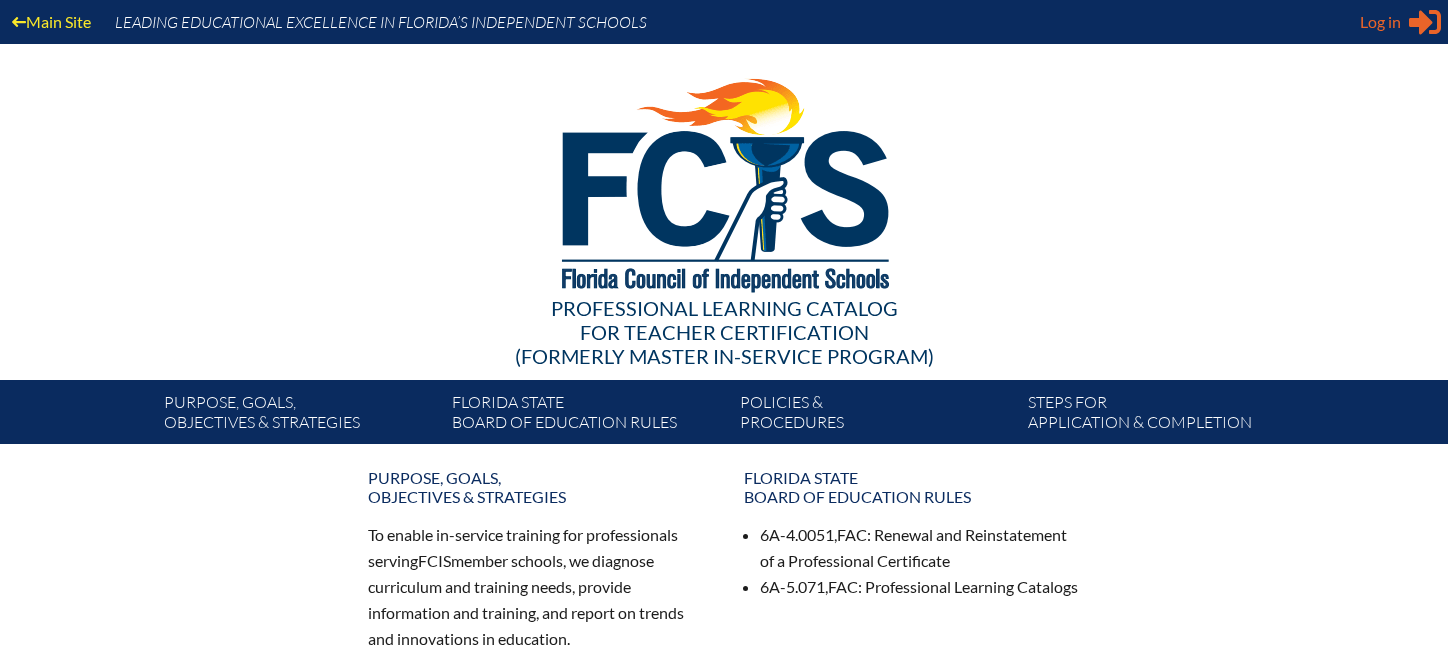 click on "Log in" at bounding box center (1380, 22) 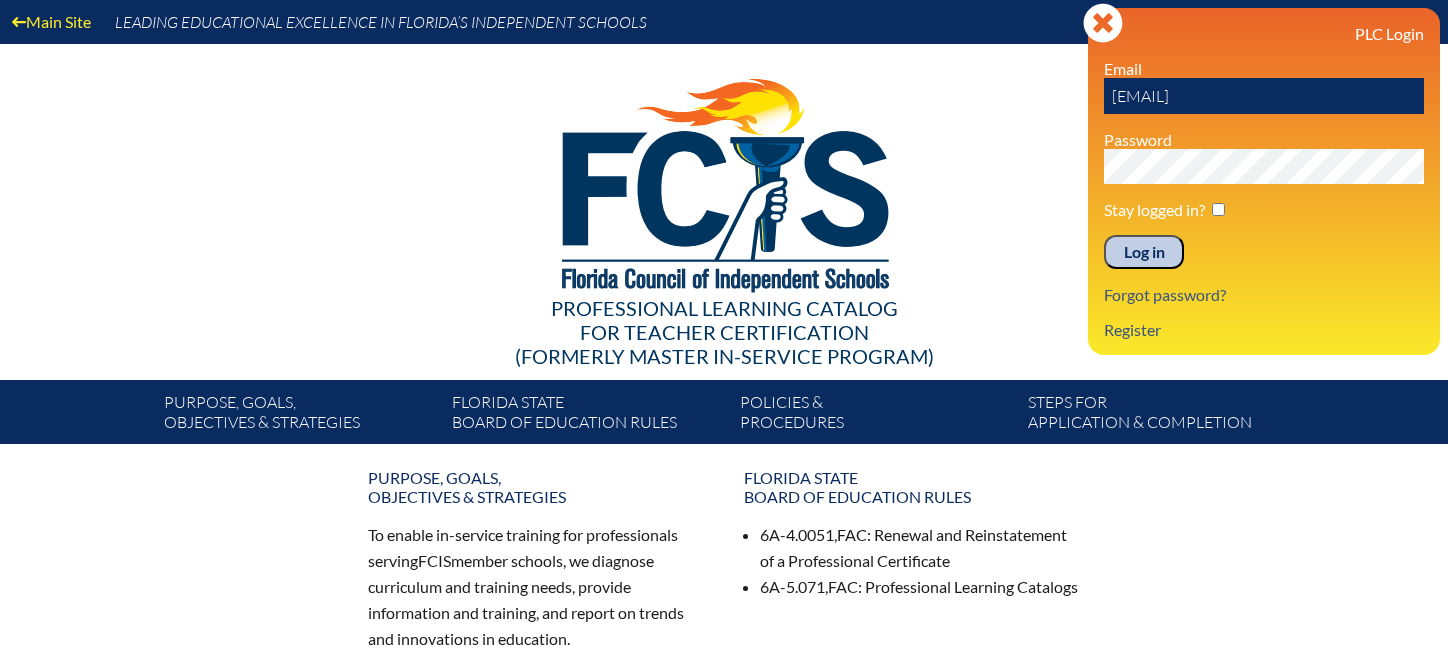 drag, startPoint x: 1275, startPoint y: 97, endPoint x: 1078, endPoint y: 97, distance: 197 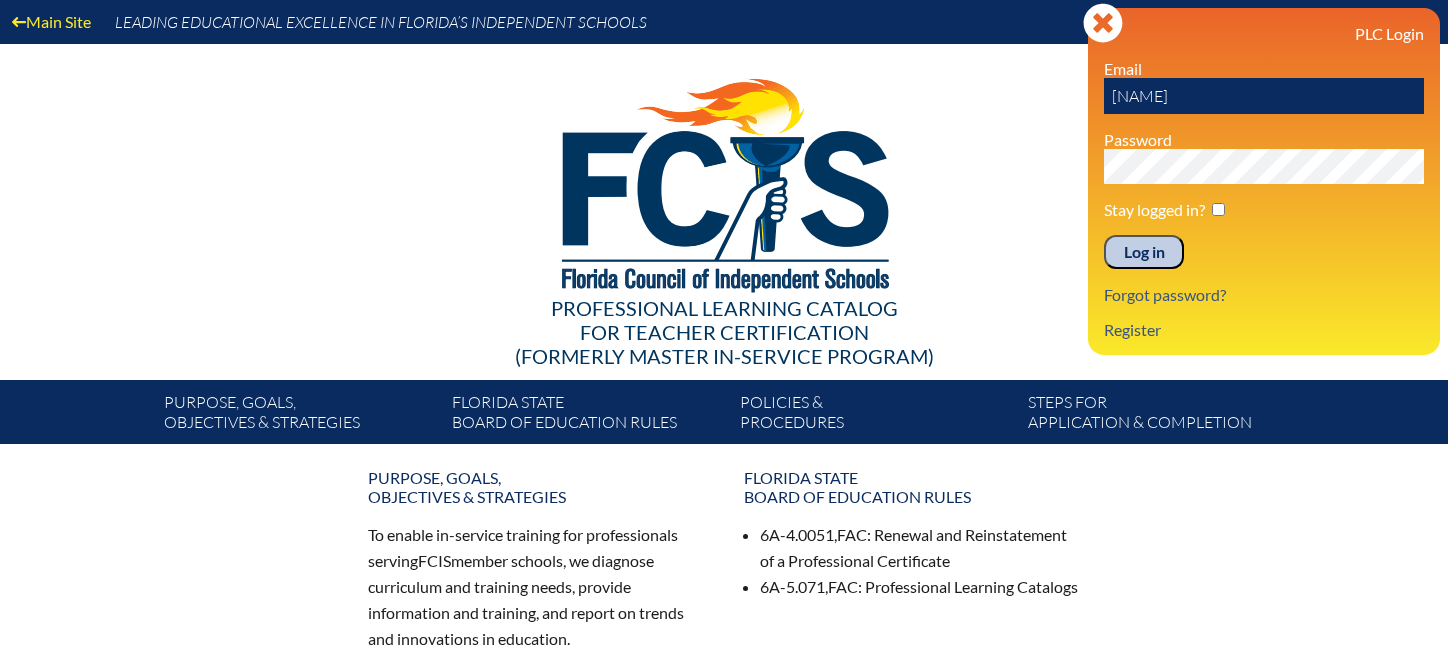 click on "Stay logged in?" at bounding box center [1264, 209] 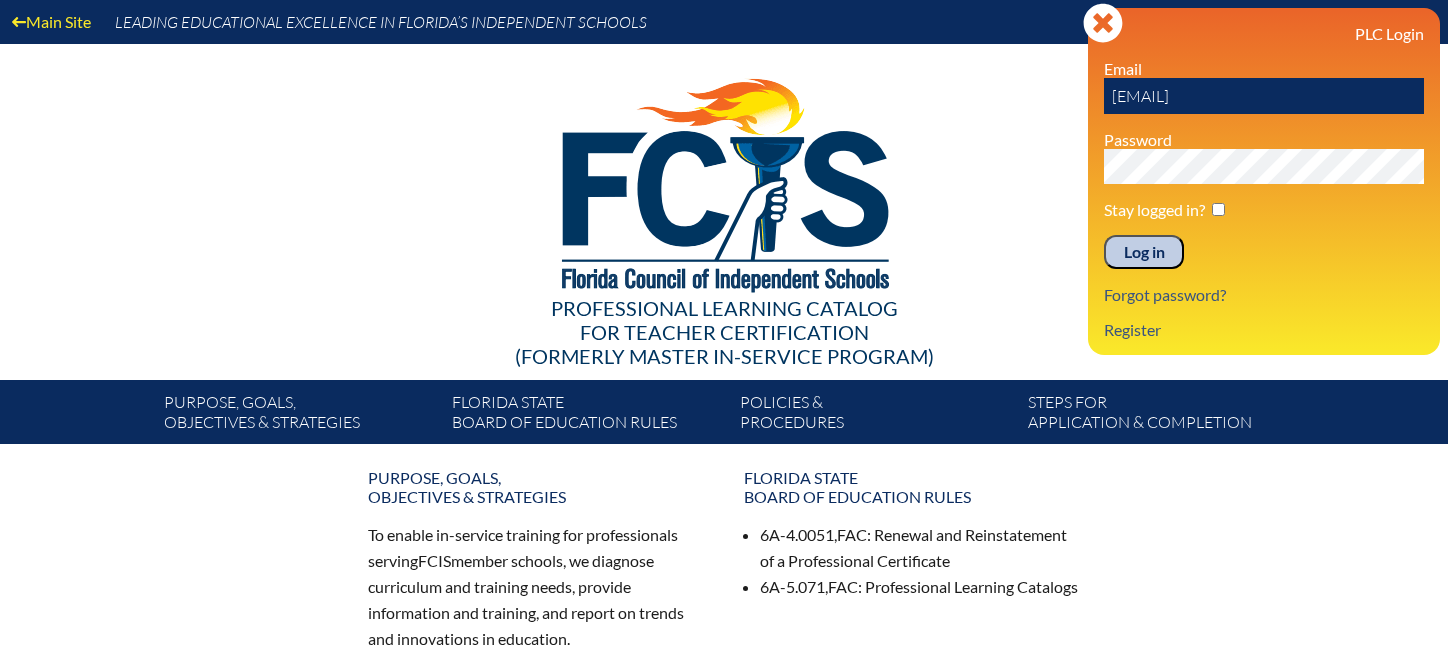 click on "Main Site
Leading Educational Excellence in Florida’s Independent Schools
Professional Learning Catalog
for Teacher Certification
(formerly Master In-service Program)
Purpose, goals, objectives & strategies
Florida State" at bounding box center (724, 222) 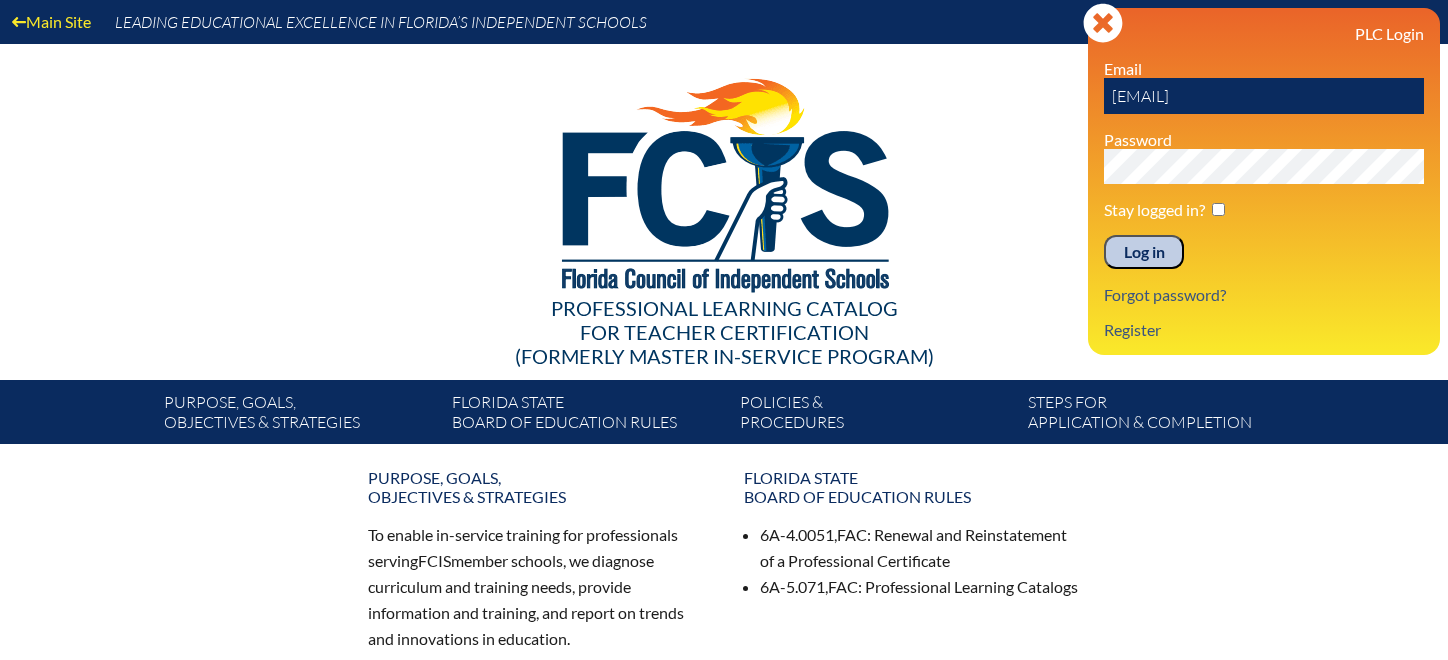 click on "Log in" at bounding box center (1144, 252) 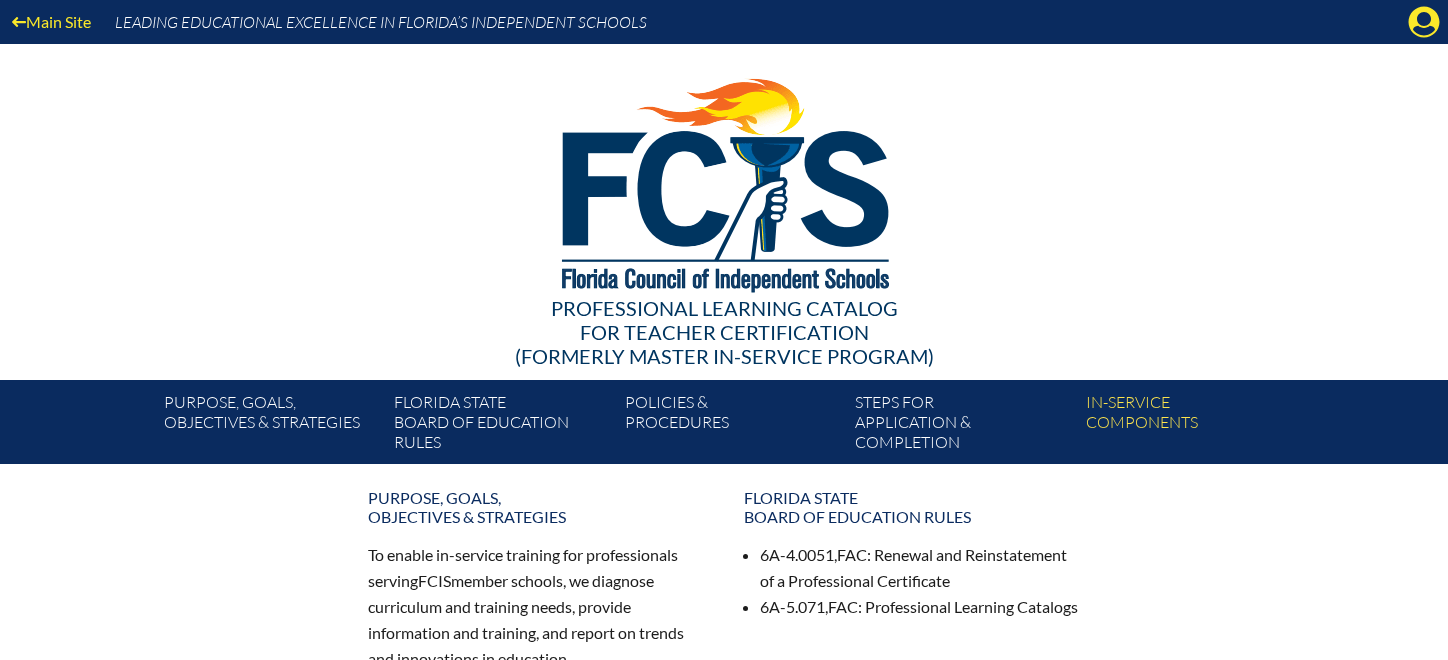 scroll, scrollTop: 0, scrollLeft: 0, axis: both 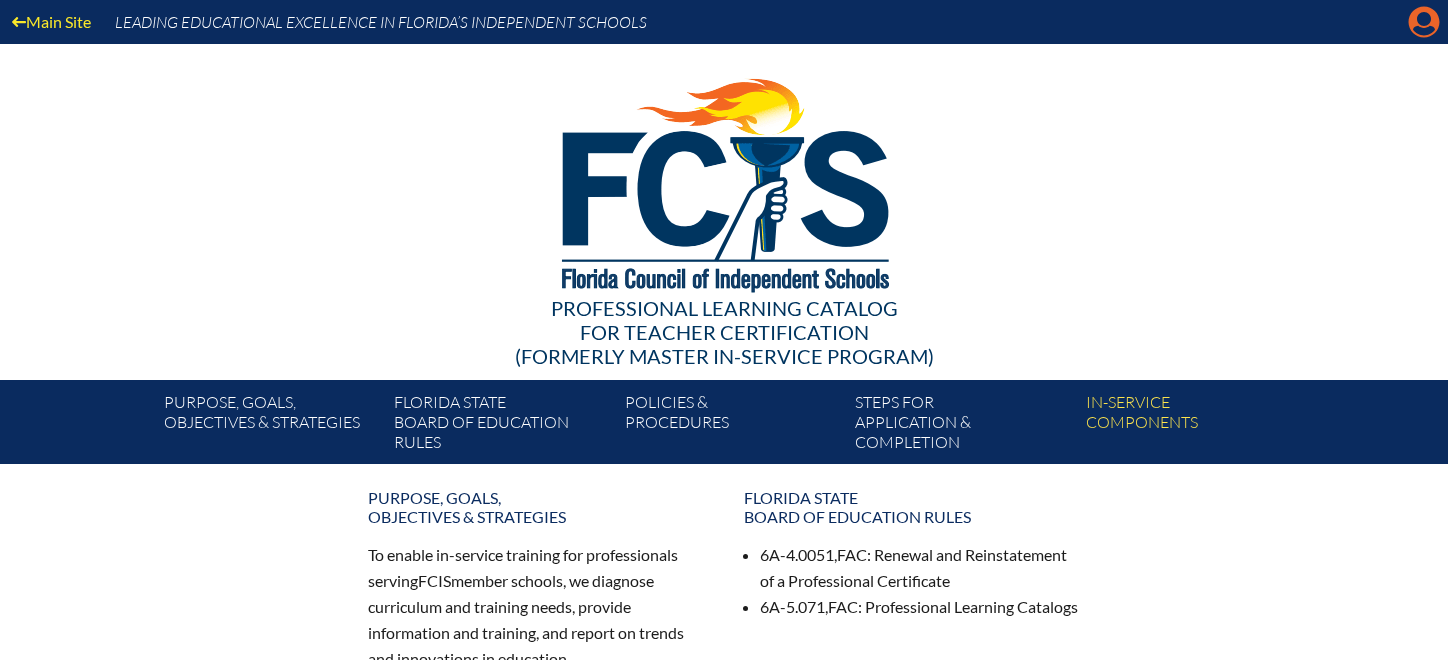 click on "Manage account" 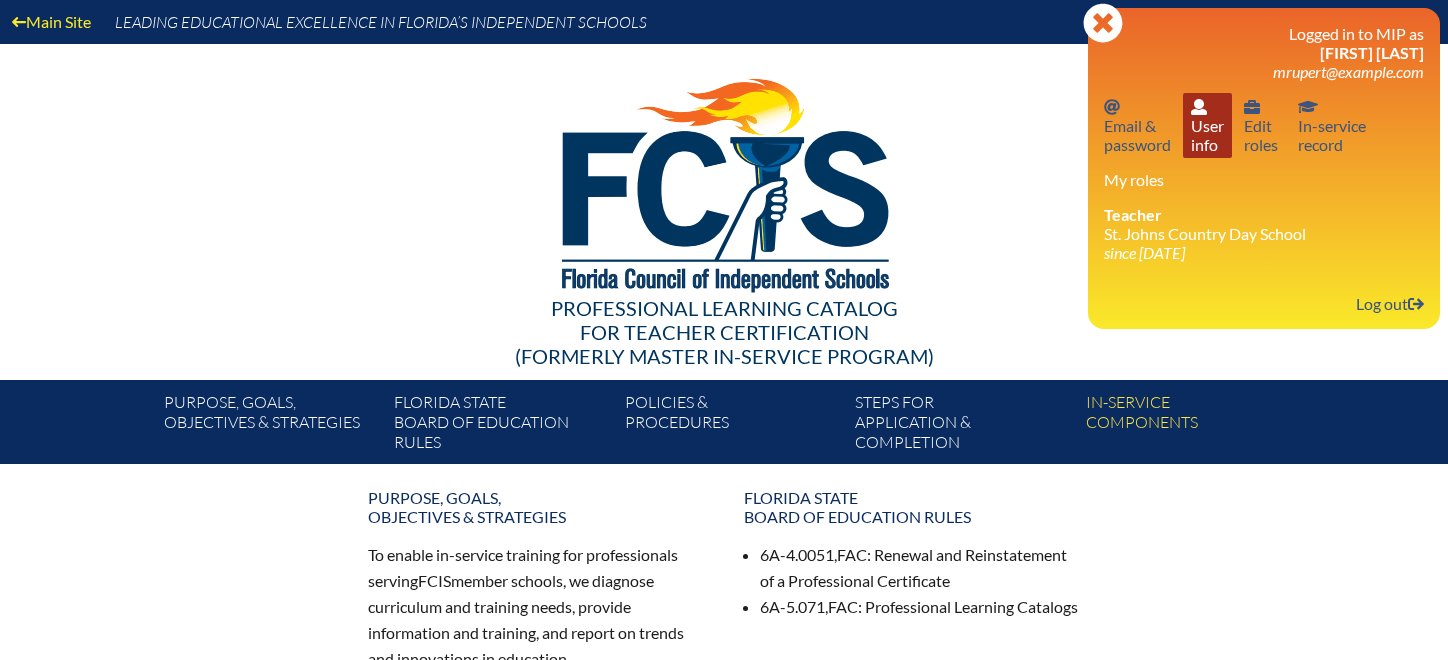 click 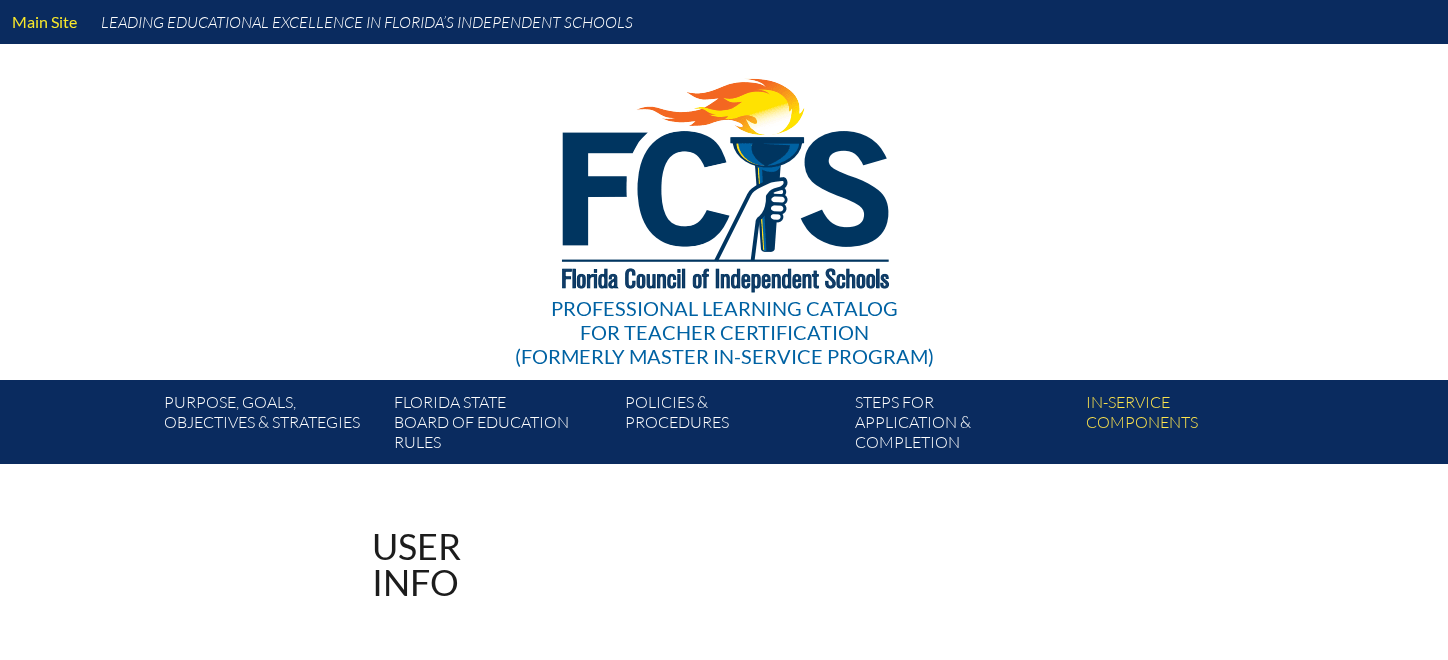 scroll, scrollTop: 0, scrollLeft: 0, axis: both 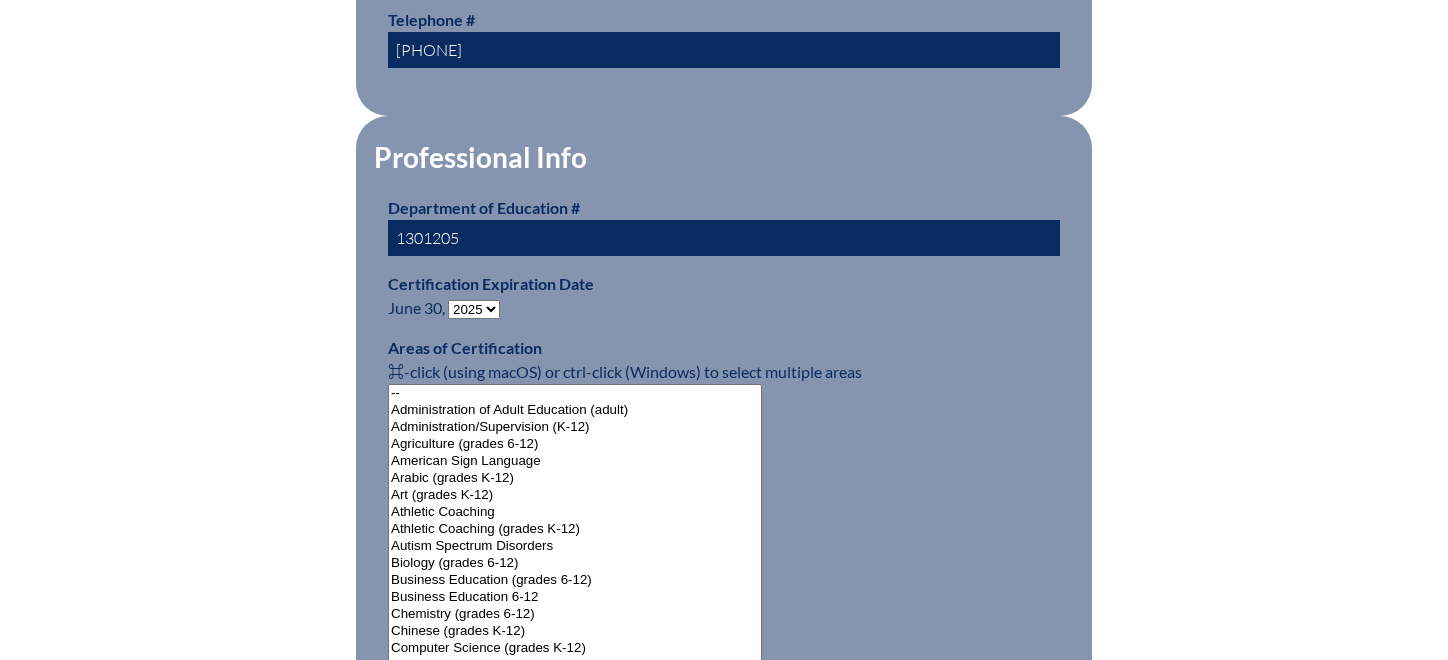 click on "-
2031 2030 2029 2028 2027 2026 2025 2024 2023 2022 2021 2020 2019 2018 2017 2016 2015 2014 2013 2012 2011 2010 2009" at bounding box center (474, 309) 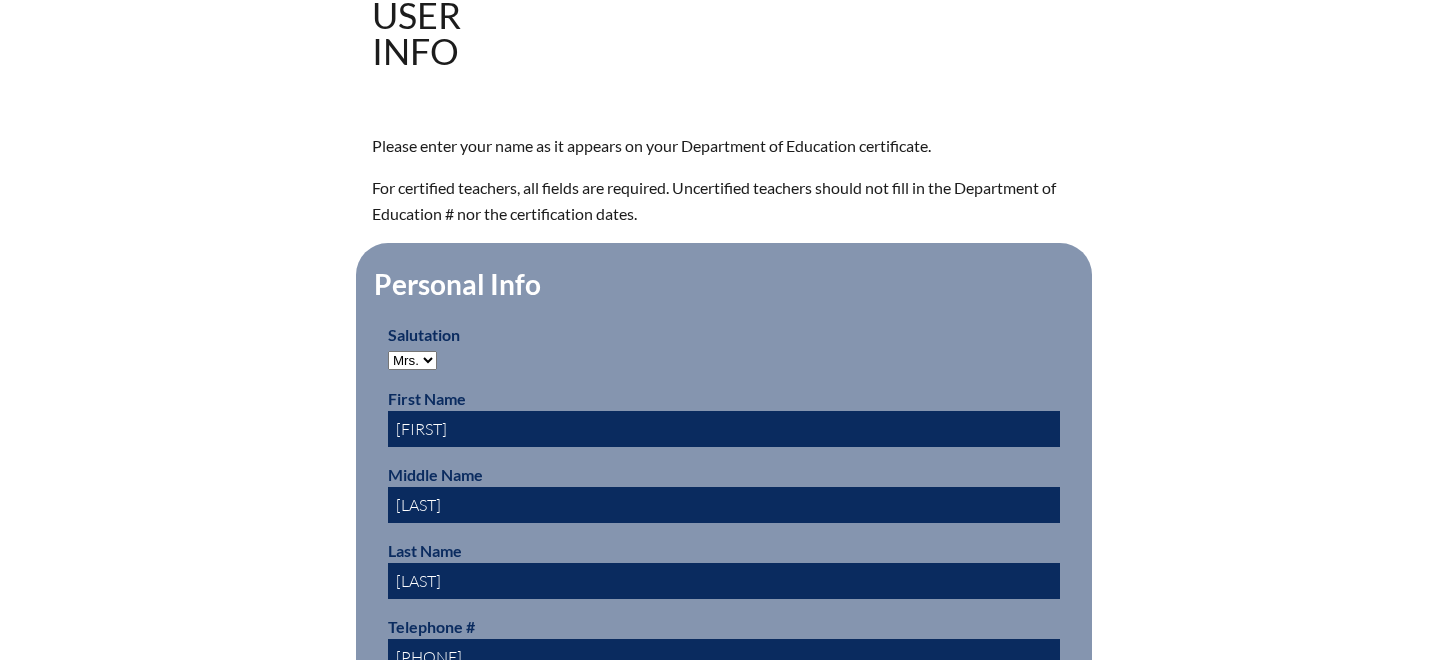 scroll, scrollTop: 0, scrollLeft: 0, axis: both 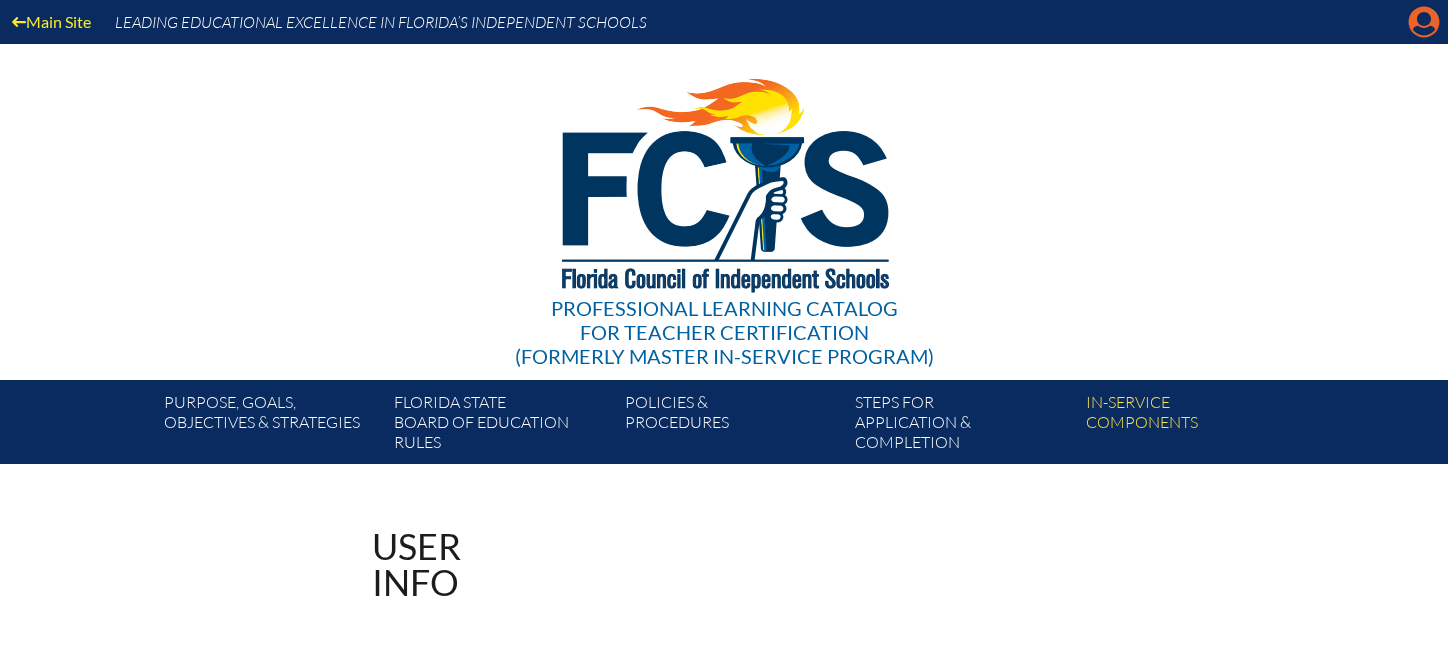 click on "Manage account" 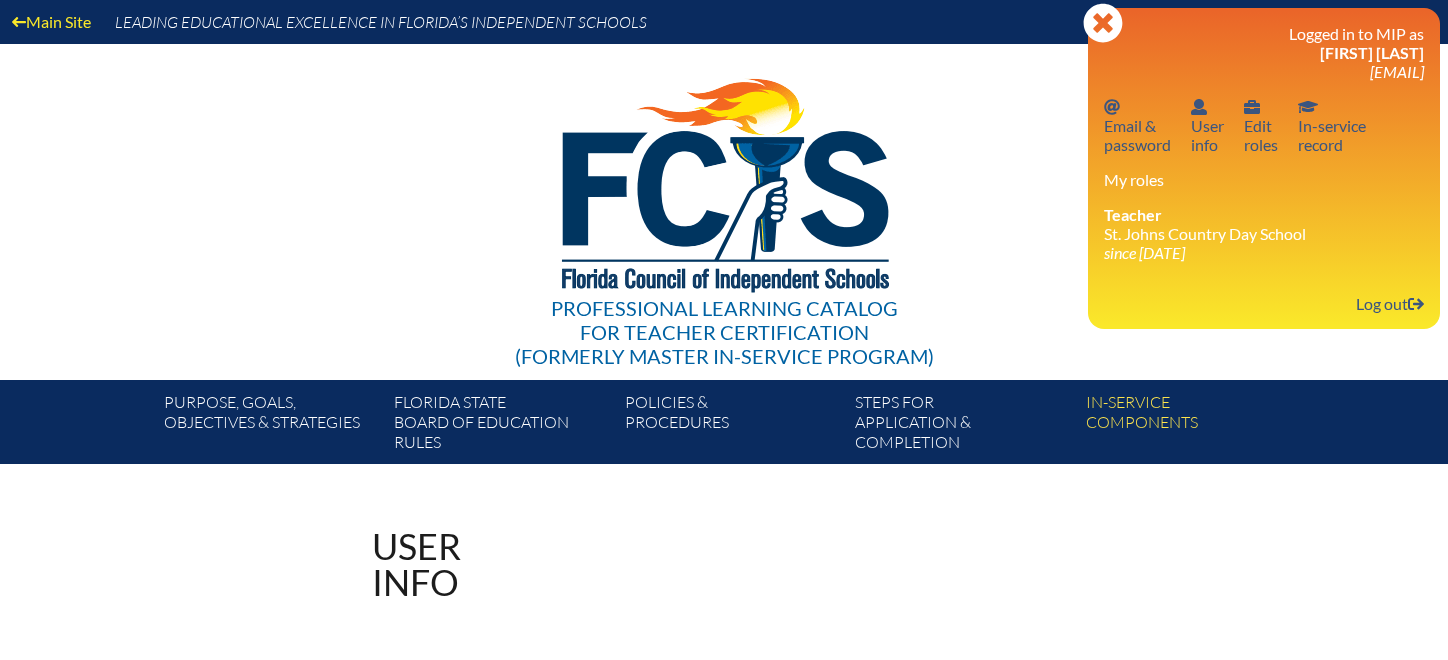 click on "Professional Learning Catalog
for Teacher Certification
(formerly Master In-service Program)" at bounding box center [724, 206] 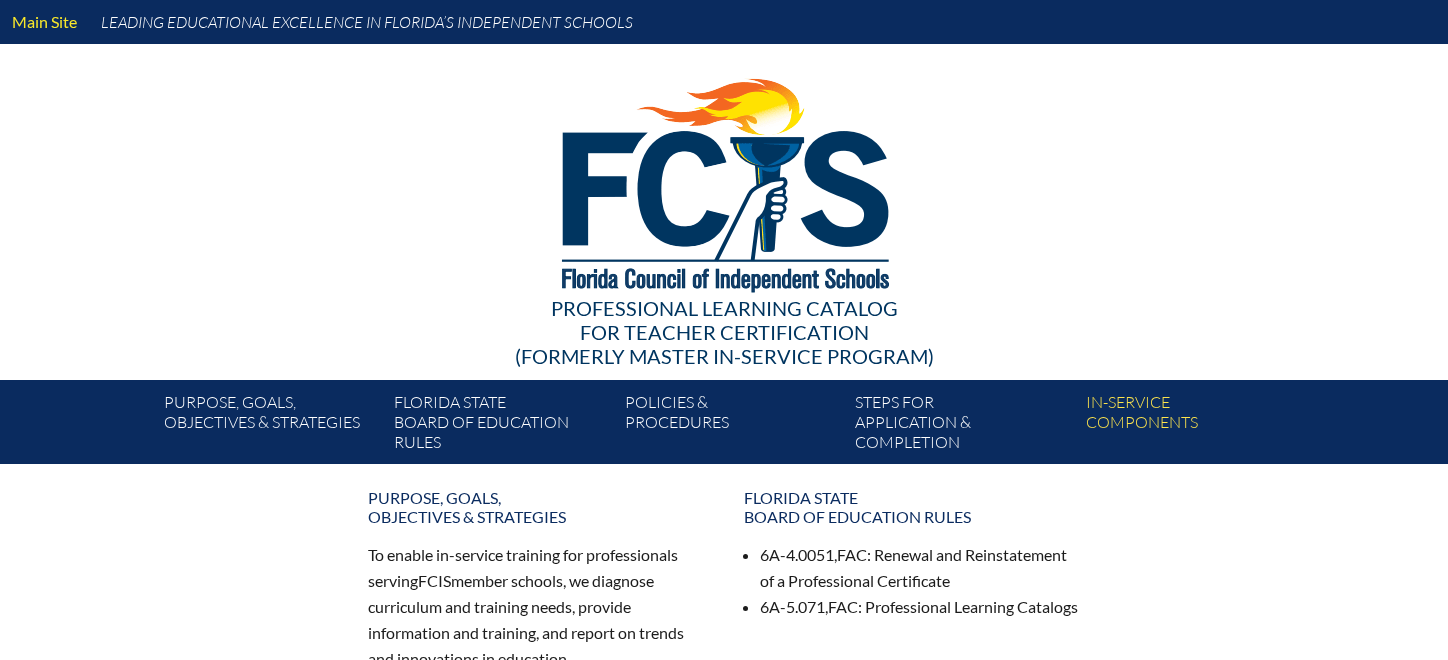 scroll, scrollTop: 0, scrollLeft: 0, axis: both 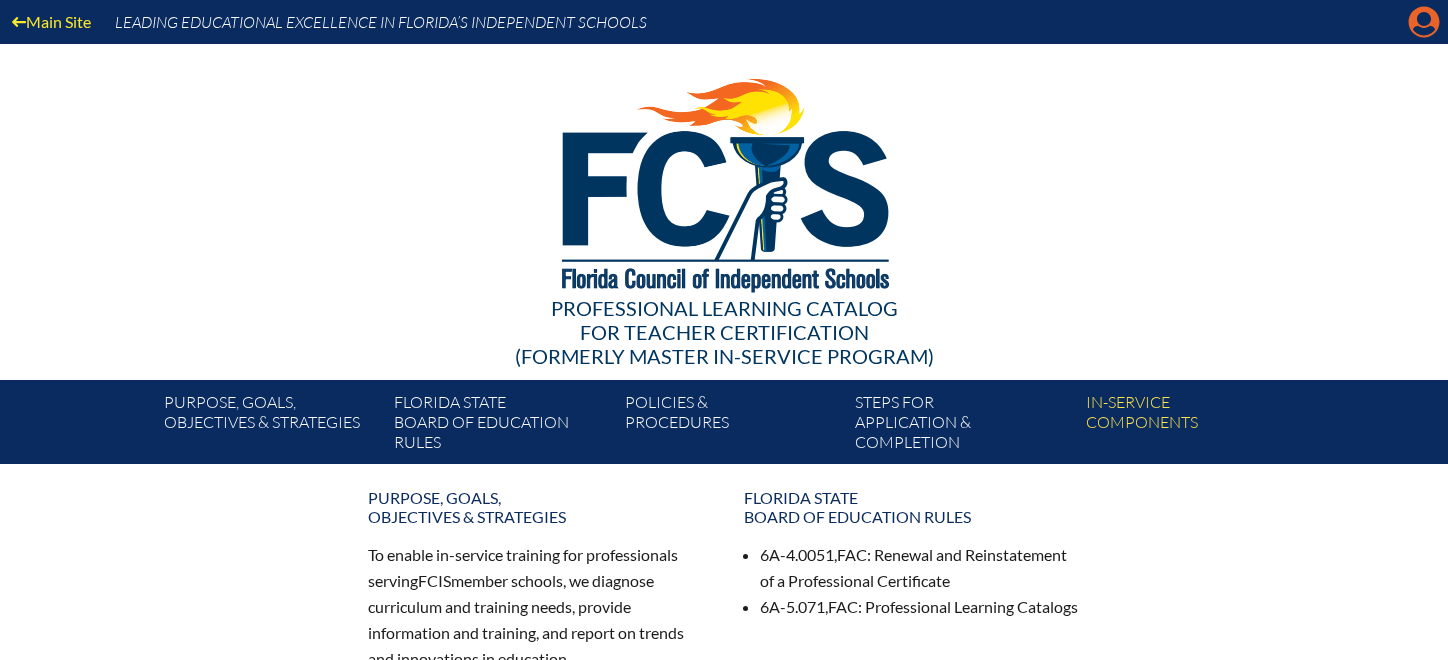 click 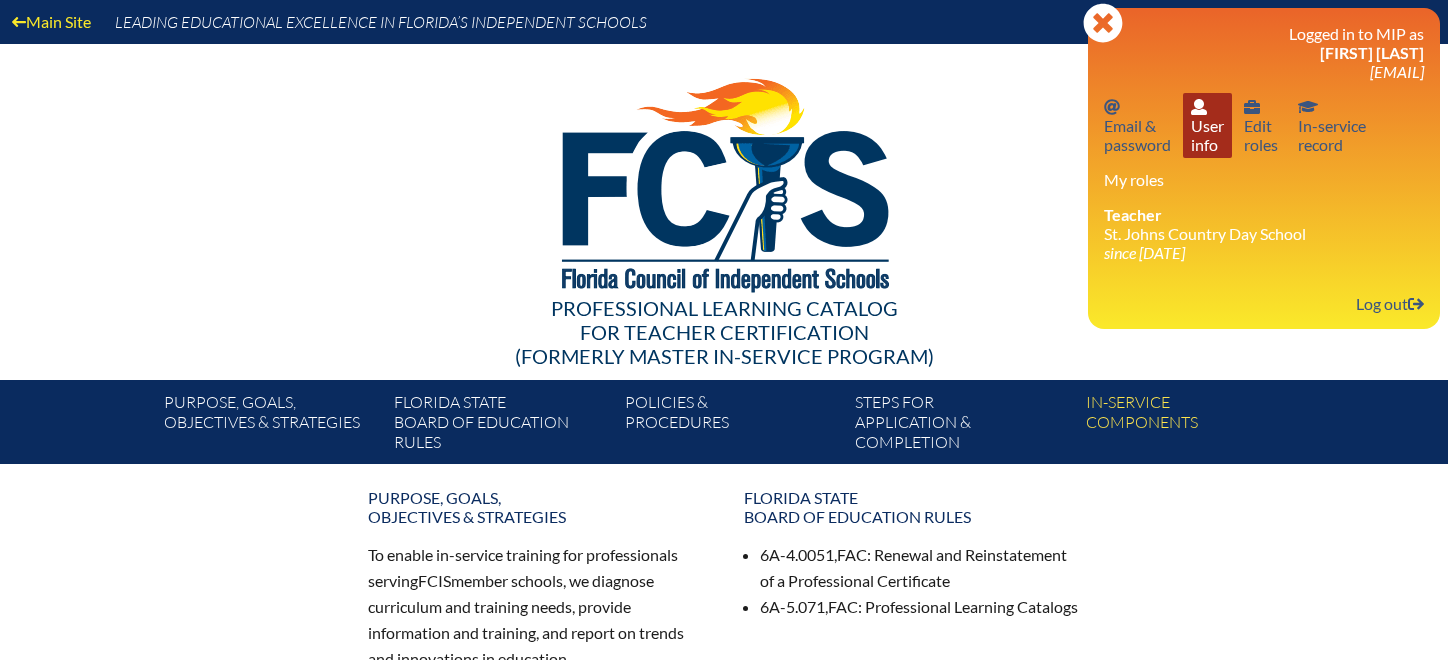 click 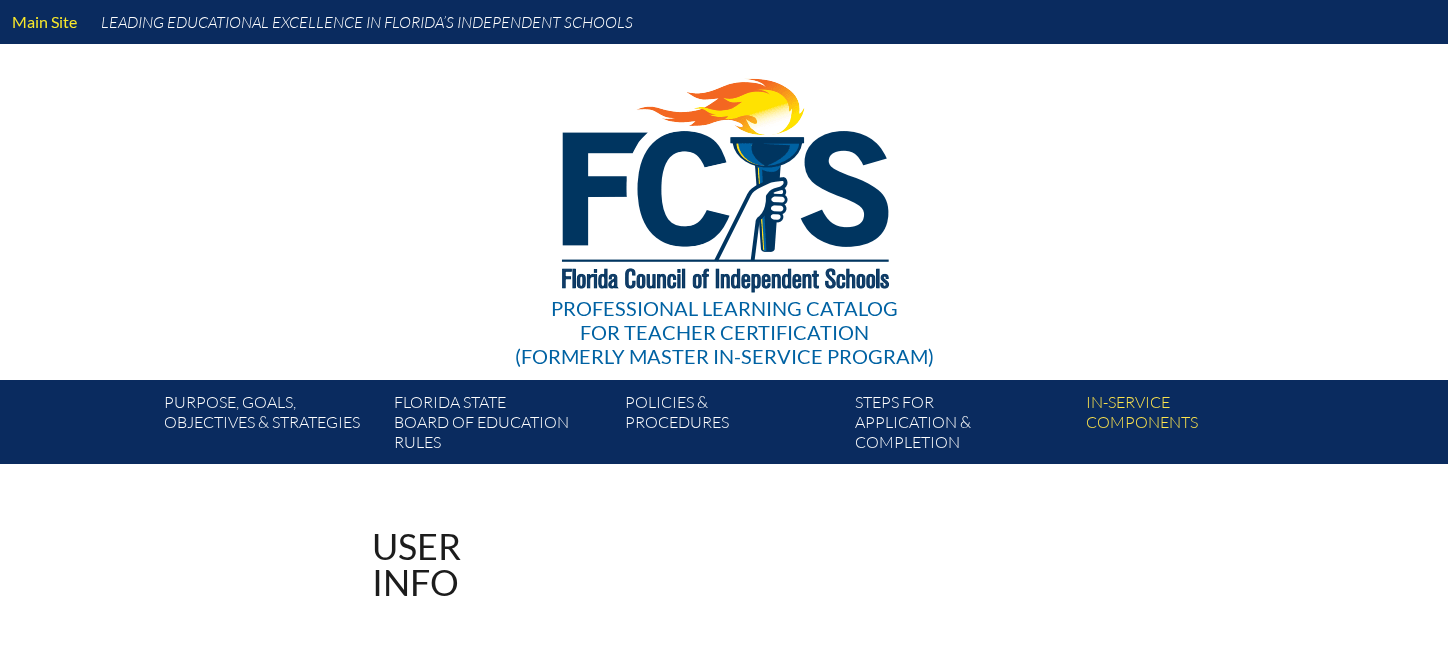 scroll, scrollTop: 0, scrollLeft: 0, axis: both 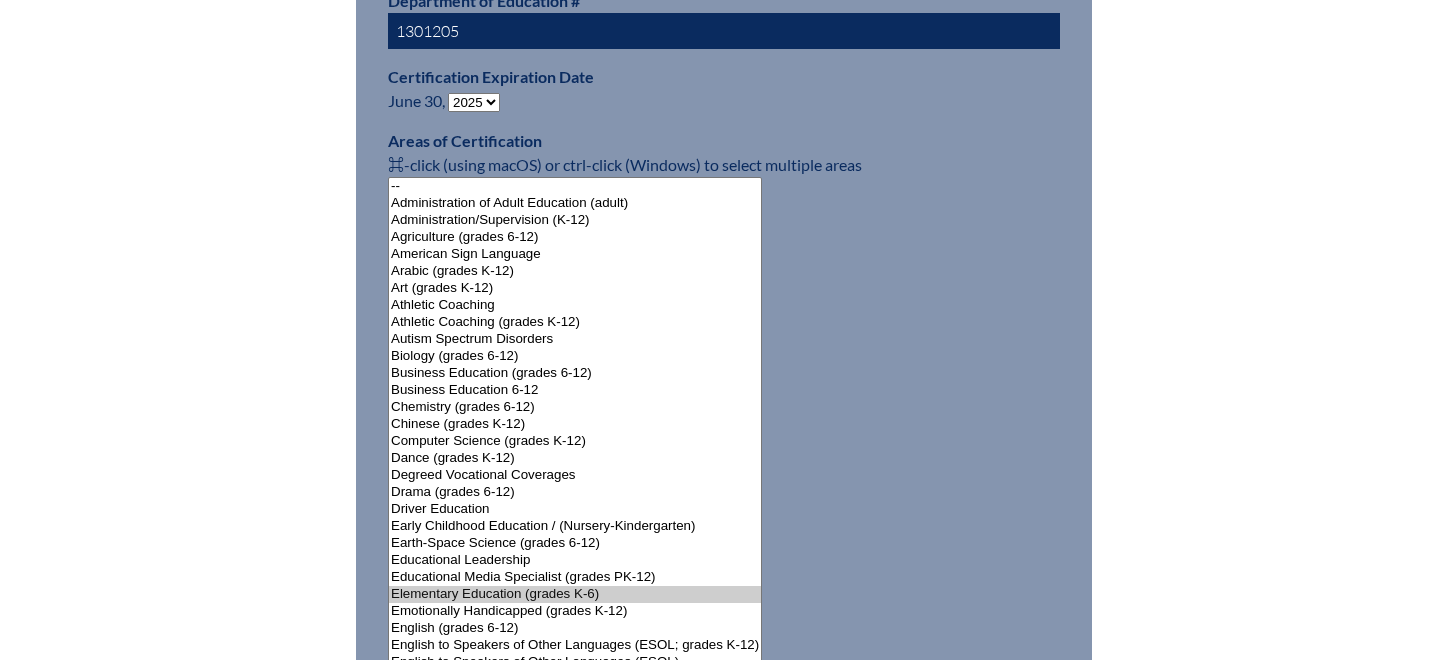 click on "-
2031 2030 2029 2028 2027 2026 2025 2024 2023 2022 2021 2020 2019 2018 2017 2016 2015 2014 2013 2012 2011 2010 2009" at bounding box center (474, 102) 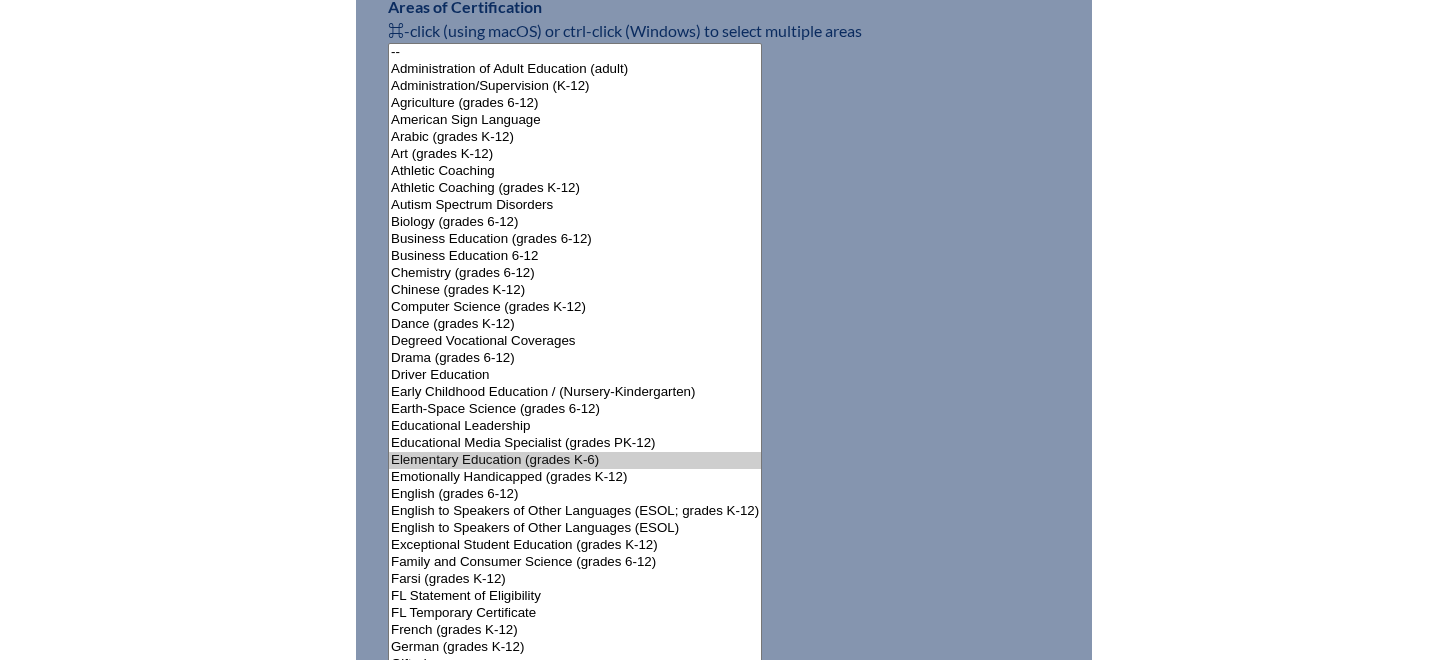 scroll, scrollTop: 1490, scrollLeft: 0, axis: vertical 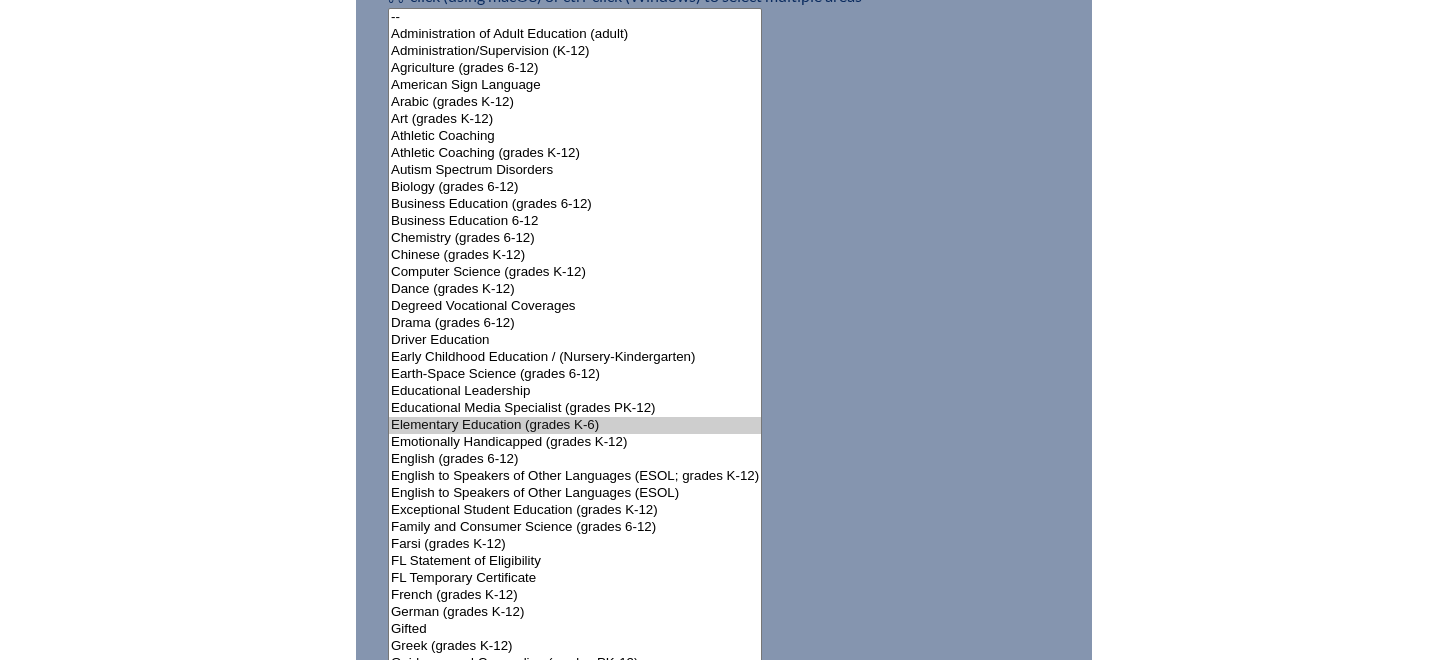click on "--
Administration of Adult Education (adult)
Administration/Supervision (K-12)
Agriculture (grades 6-12)
American Sign Language
Arabic (grades K-12)
Art (grades K-12)
Athletic Coaching
Athletic Coaching (grades K-12)
Autism Spectrum Disorders
Biology (grades 6-12)
Business Education (grades 6-12)
Business Education 6-12
Chemistry (grades 6-12)
Chinese (grades K-12)
Computer Science (grades K-12)
Dance (grades K-12)
Degreed Vocational Coverages
Drama (grades 6-12)
Driver Education
Early Childhood Education / (Nursery-Kindergarten)
Earth-Space Science (grades 6-12)
Educational Leadership
Educational Media Specialist (grades PK-12)
Elementary Education (grades K-6)
Emotionally Handicapped (grades K-12)
English (grades 6-12)
English to Speakers of Other Languages (ESOL; grades K-12)
English to Speakers of Other Languages (ESOL)
Exceptional Student Education (grades K-12)
Family and Consumer Science (grades 6-12)
Farsi (grades K-12)
Gifted" at bounding box center [575, 714] 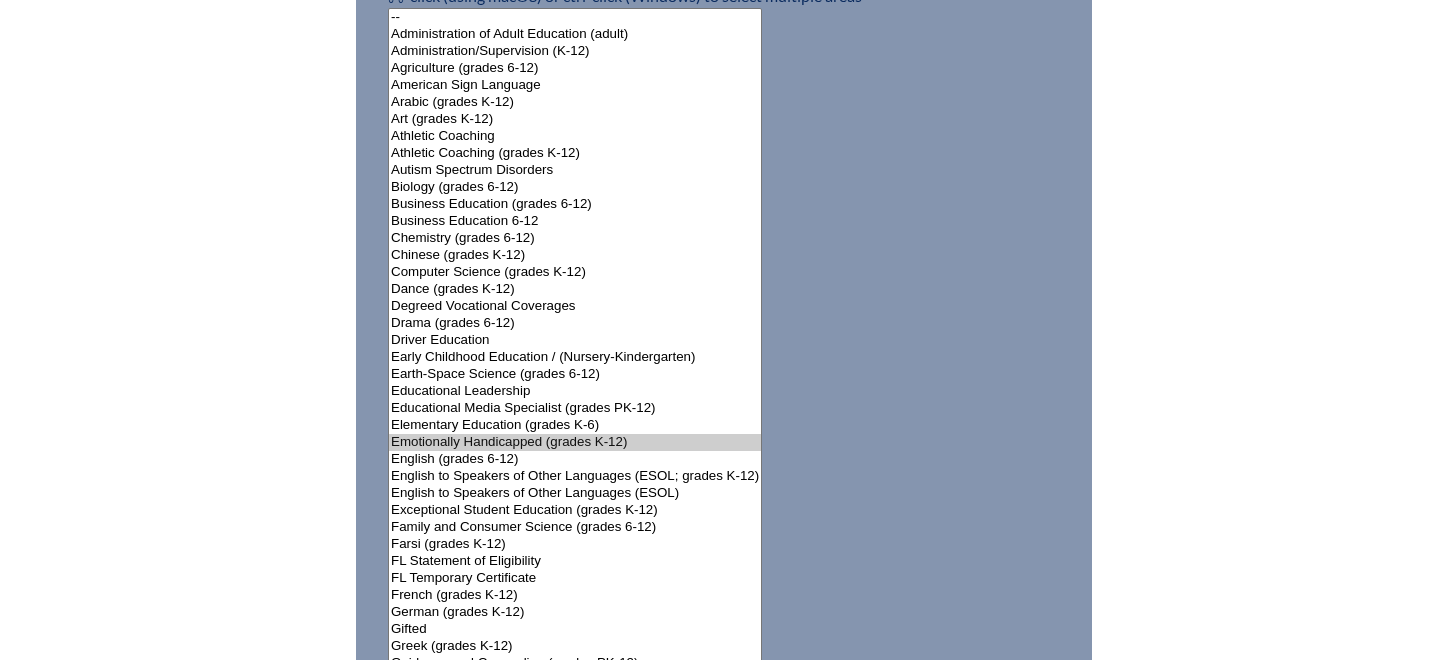 click on "English to Speakers of Other Languages (ESOL; grades K-12)" at bounding box center (575, 476) 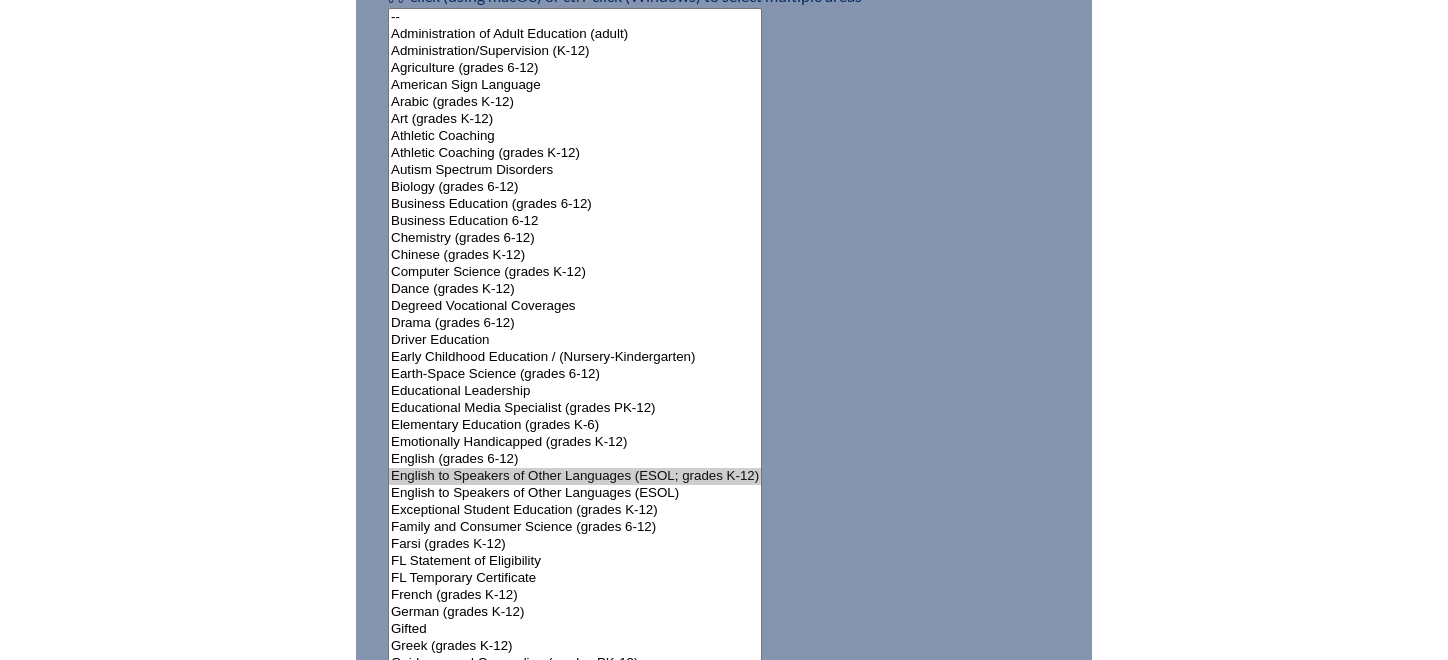 click on "FL Statement of Eligibility" at bounding box center [575, 561] 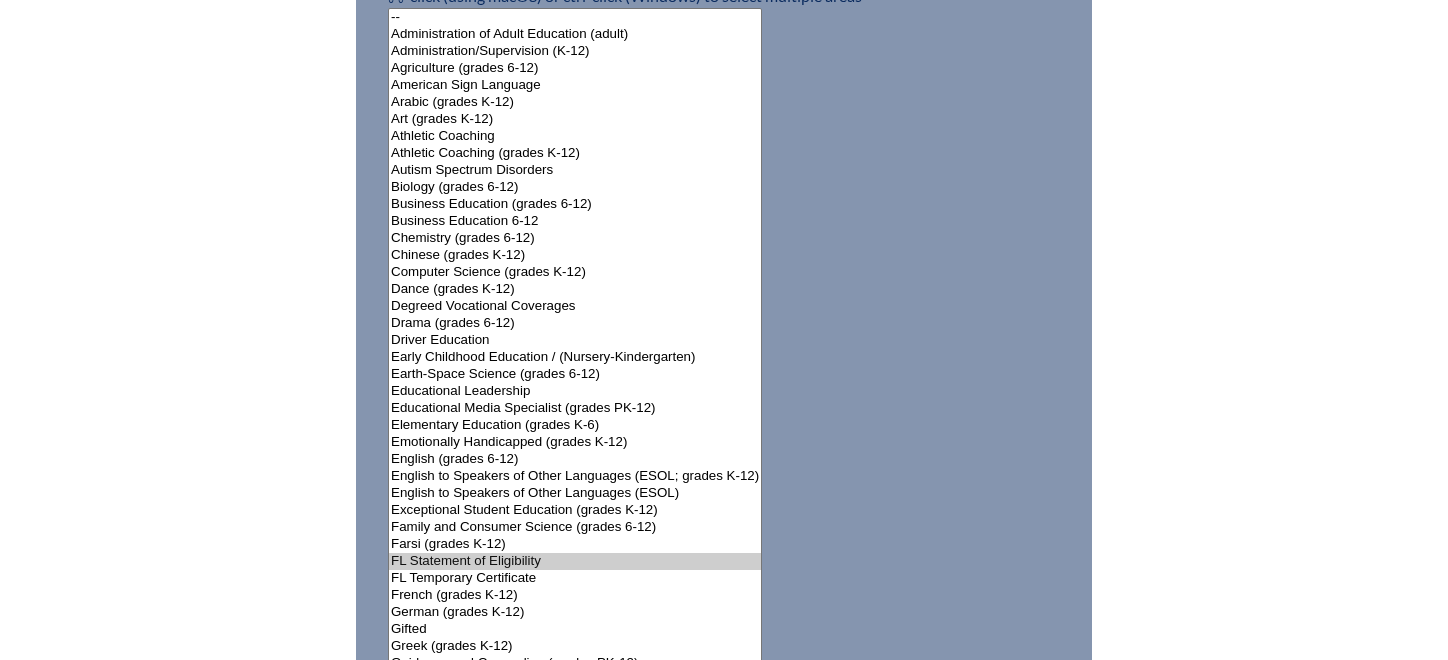 click on "English to Speakers of Other Languages (ESOL)" at bounding box center [575, 493] 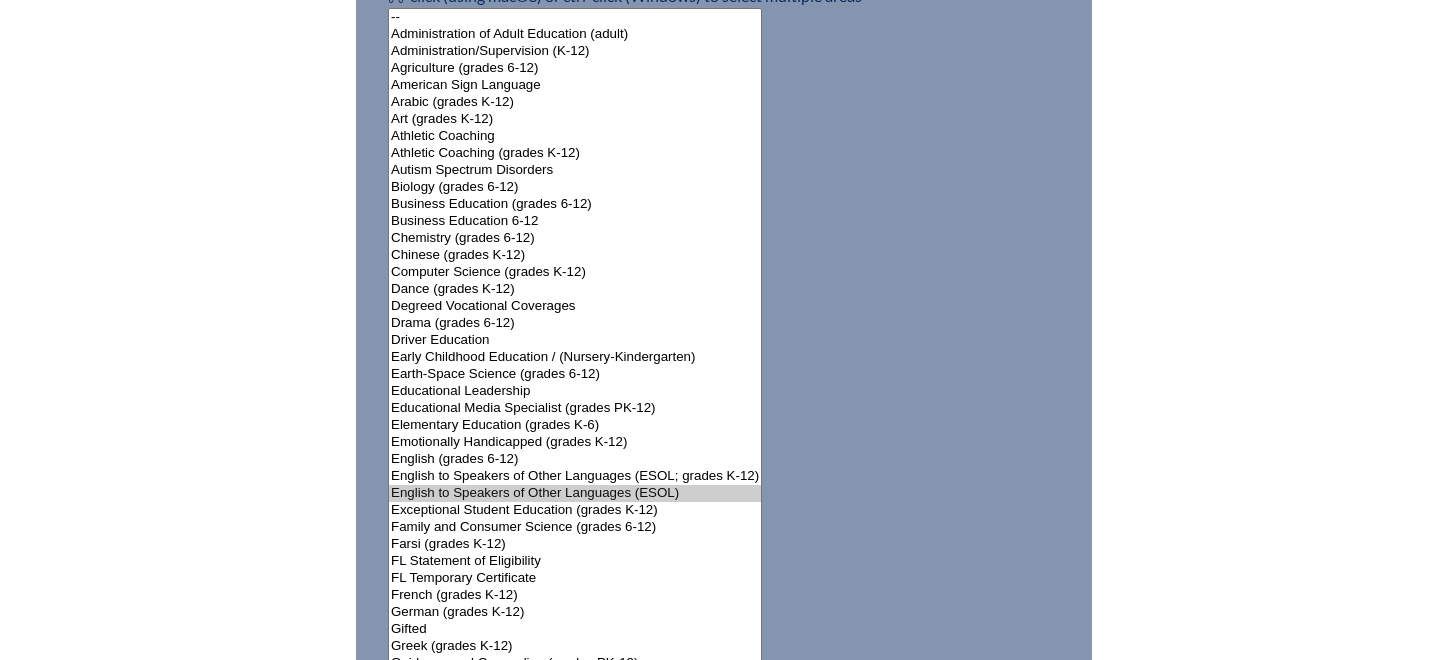 click on "Exceptional Student Education (grades K-12)" at bounding box center [575, 510] 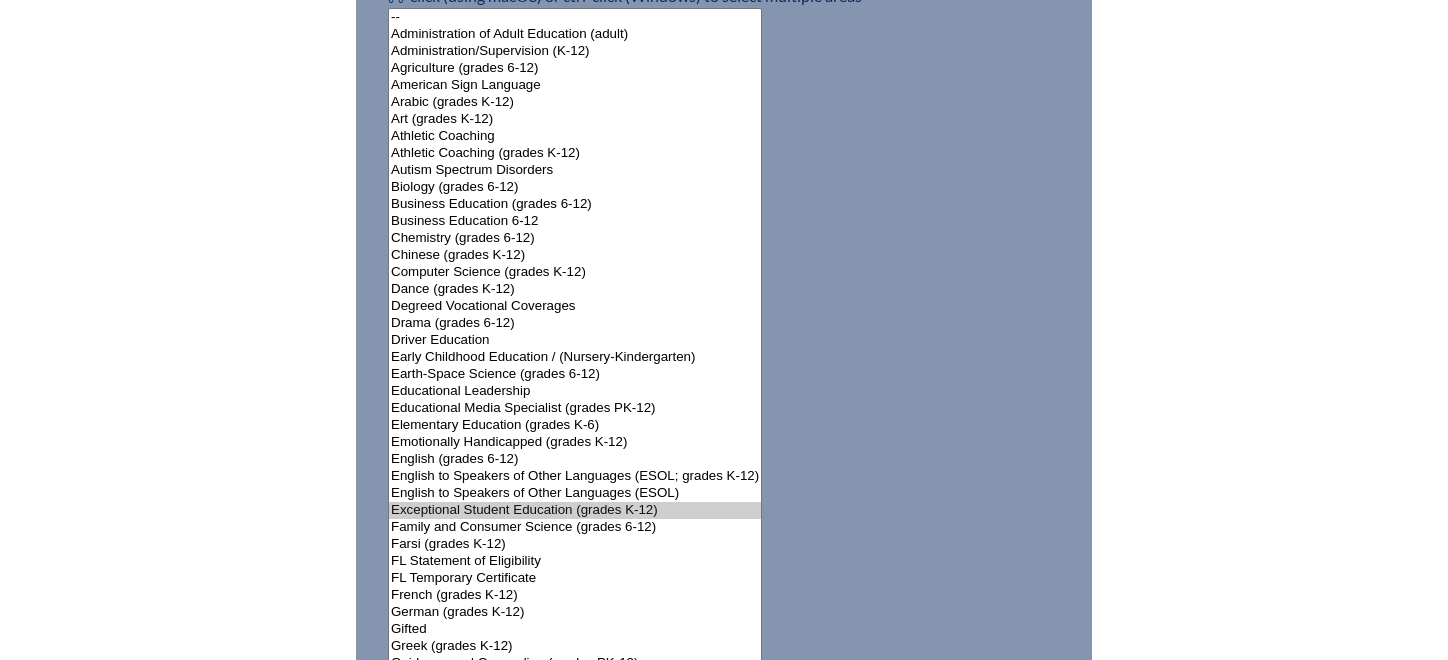 click on "Exceptional Student Education (grades K-12)" at bounding box center (575, 510) 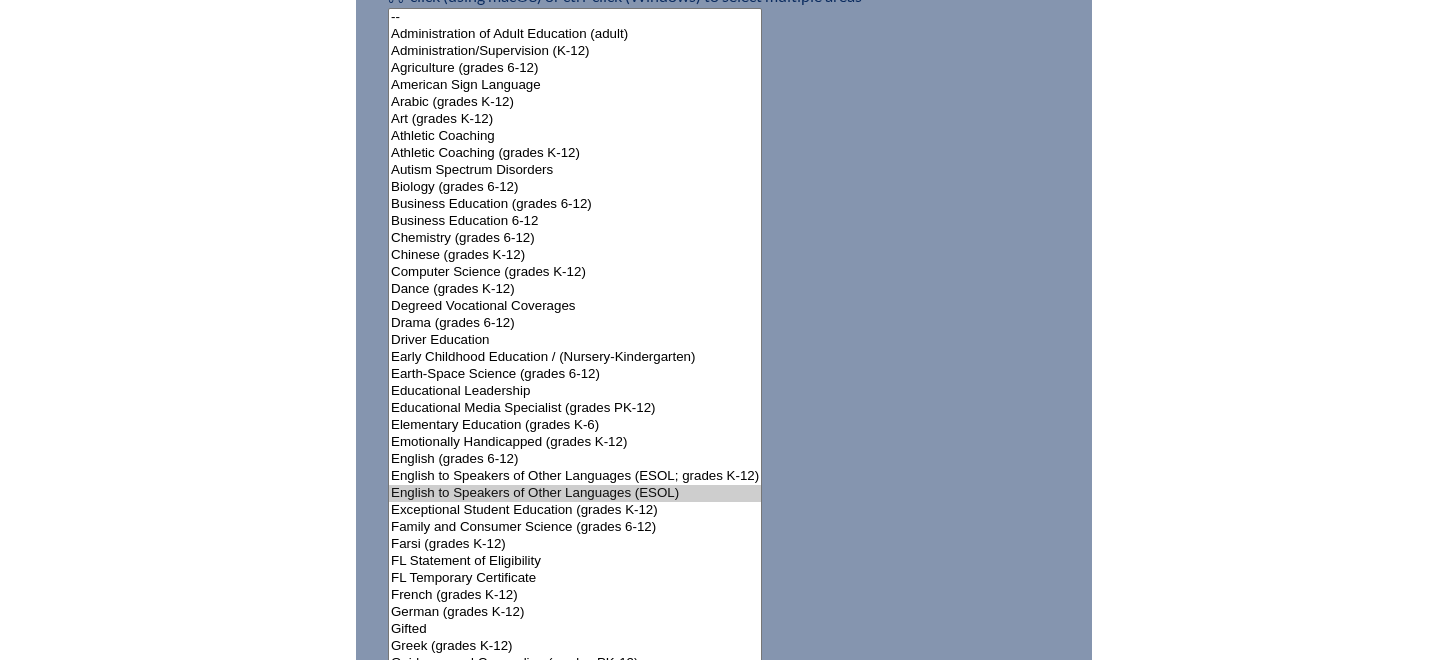 click on "Elementary Education (grades K-6)" at bounding box center (575, 425) 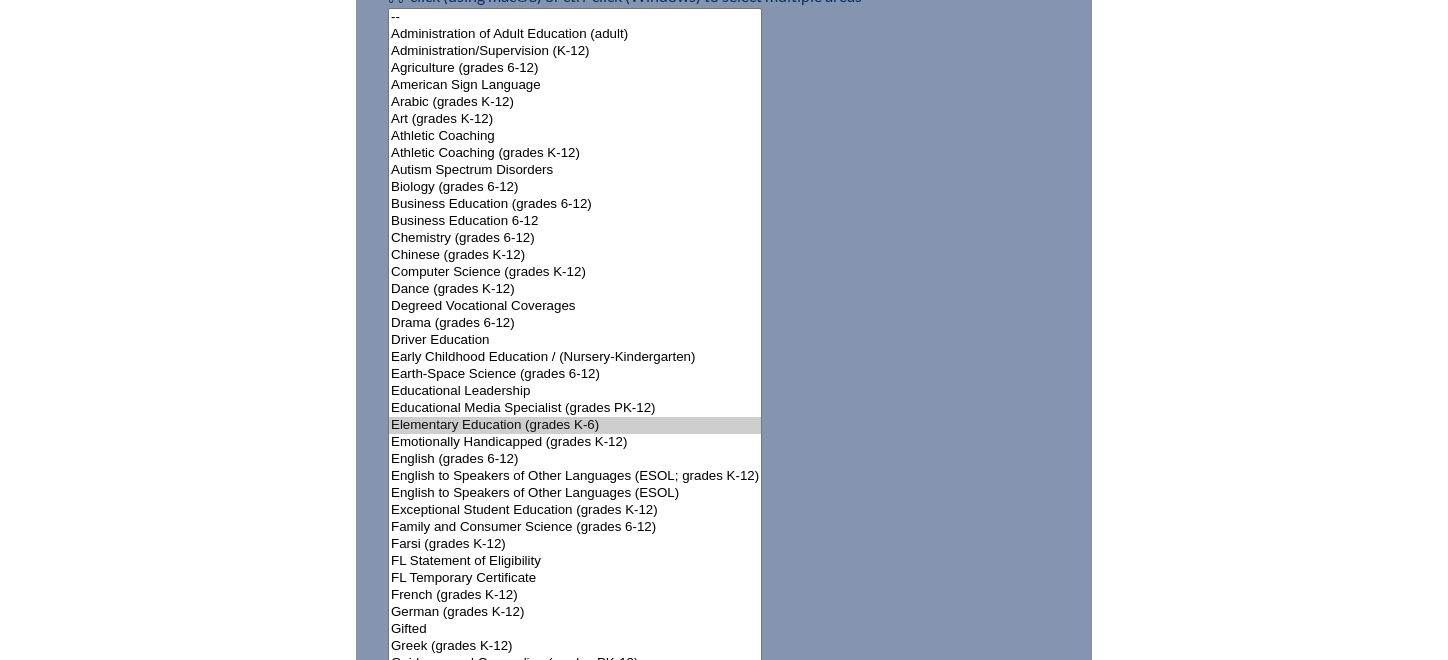 click on "FL Temporary Certificate" at bounding box center (575, 578) 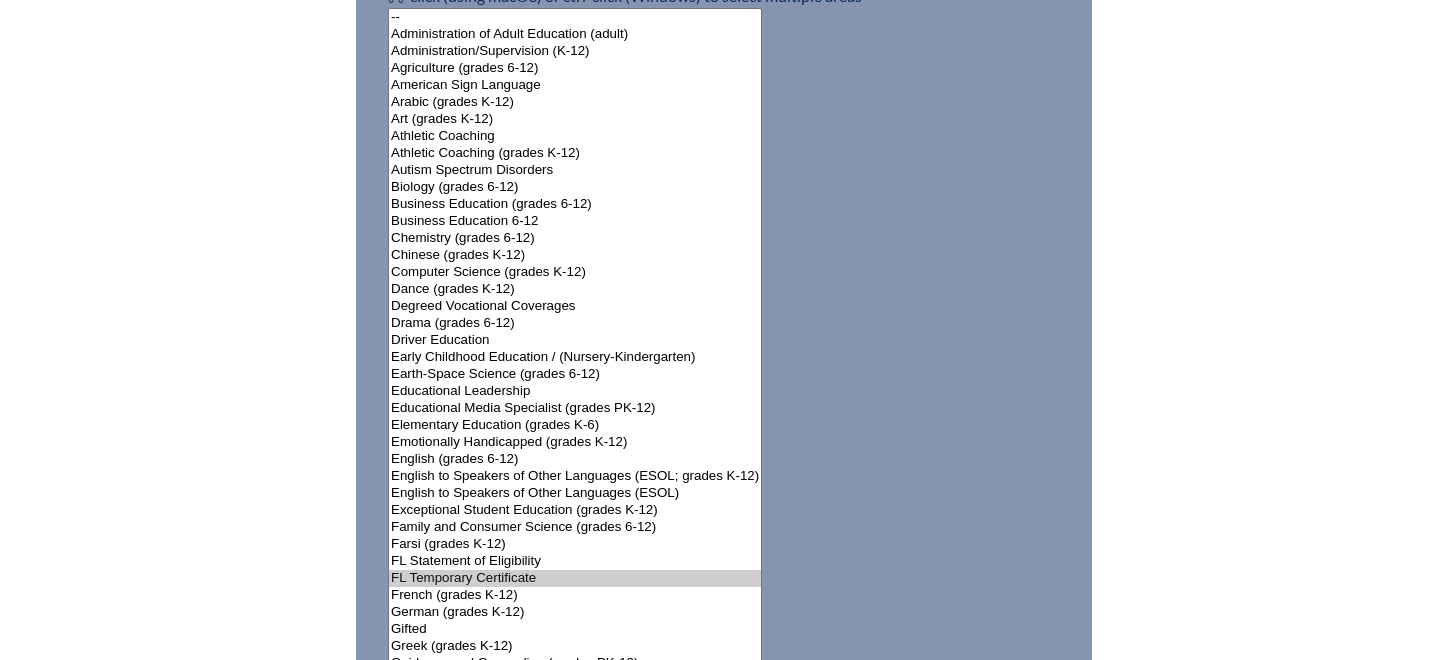 click on "Exceptional Student Education (grades K-12)" at bounding box center (575, 510) 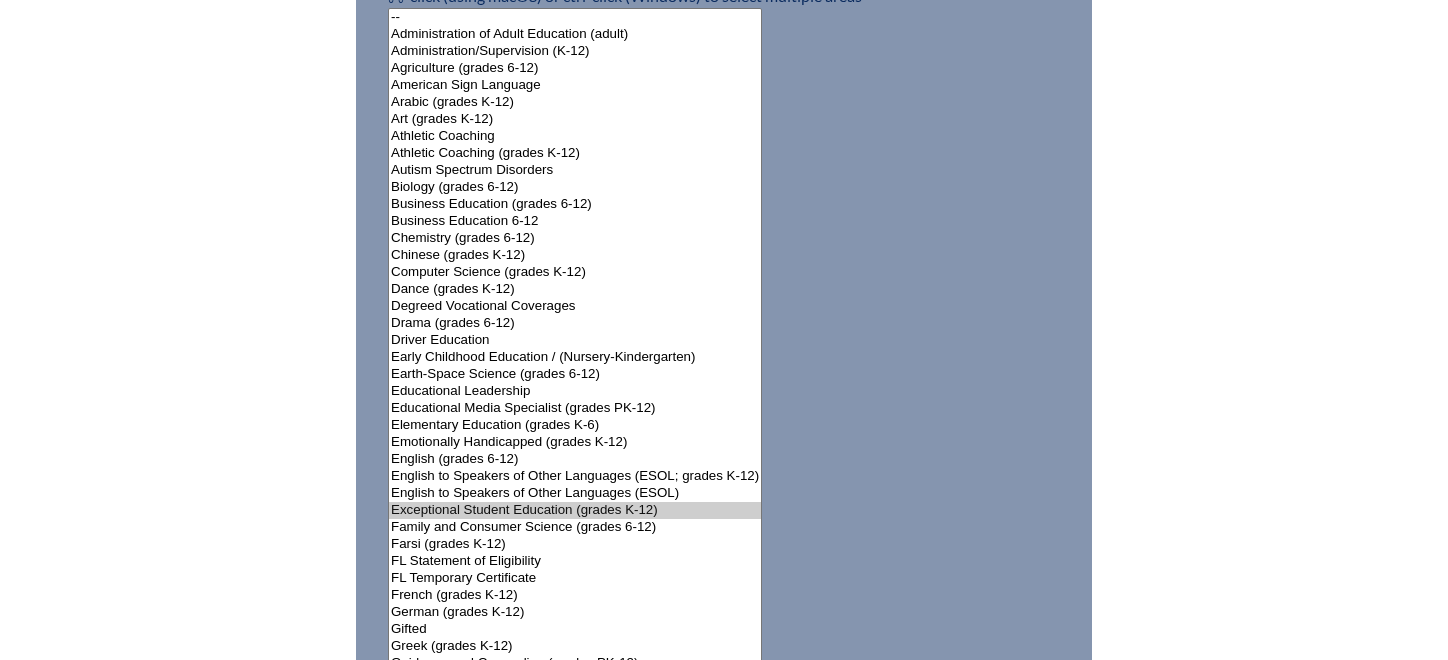 click on "Exceptional Student Education (grades K-12)" at bounding box center [575, 510] 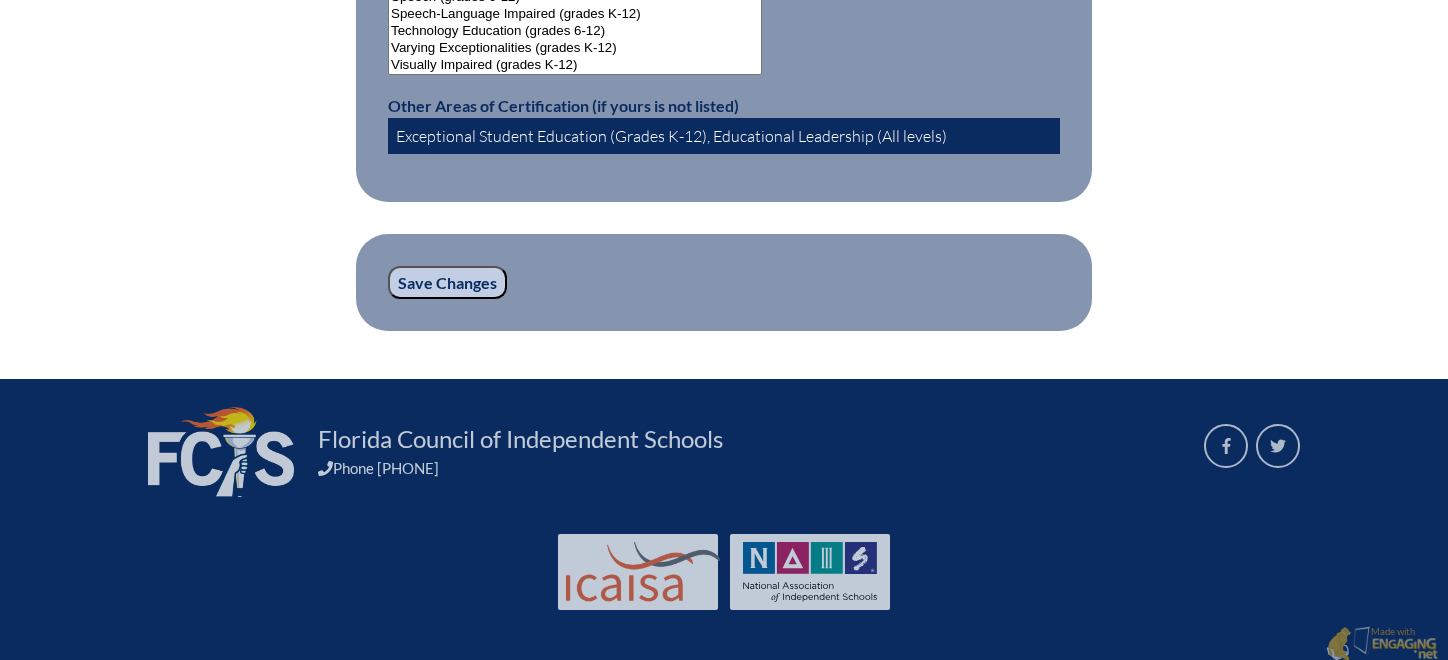 scroll, scrollTop: 2603, scrollLeft: 0, axis: vertical 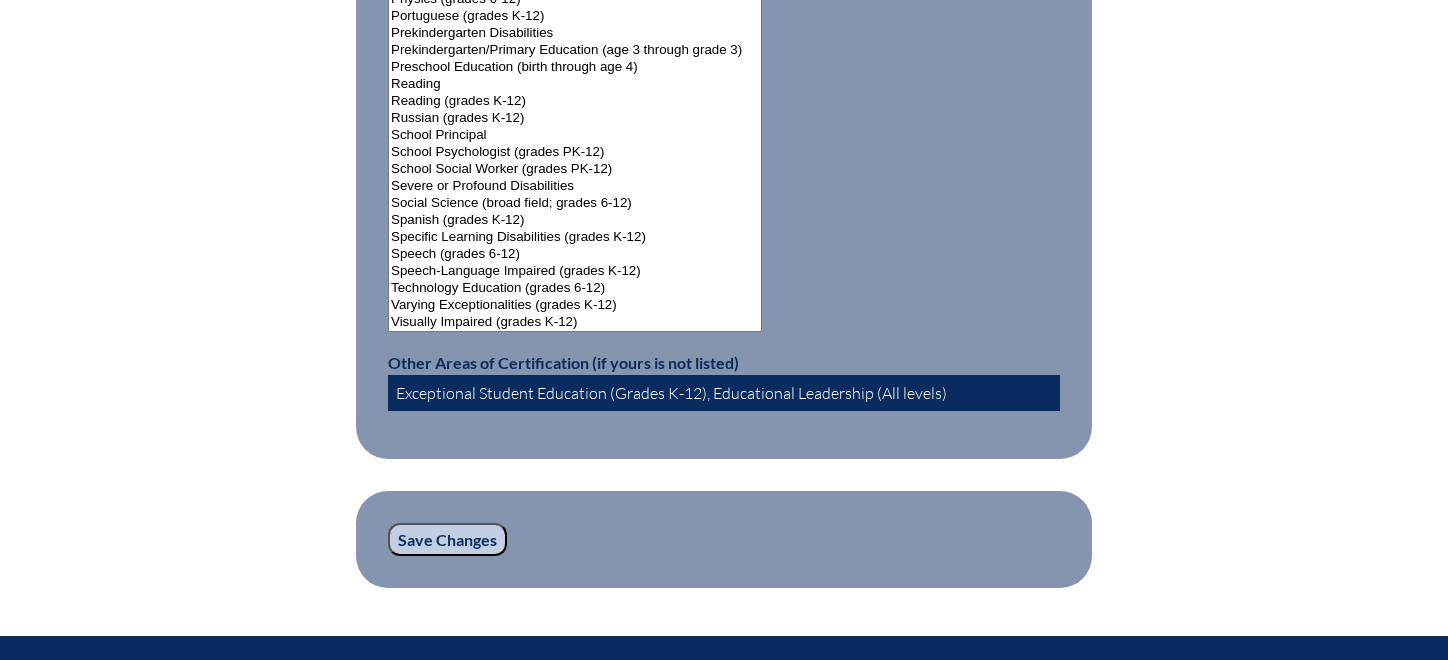 click on "Other Areas of Certification (if yours is not listed)" at bounding box center (563, 362) 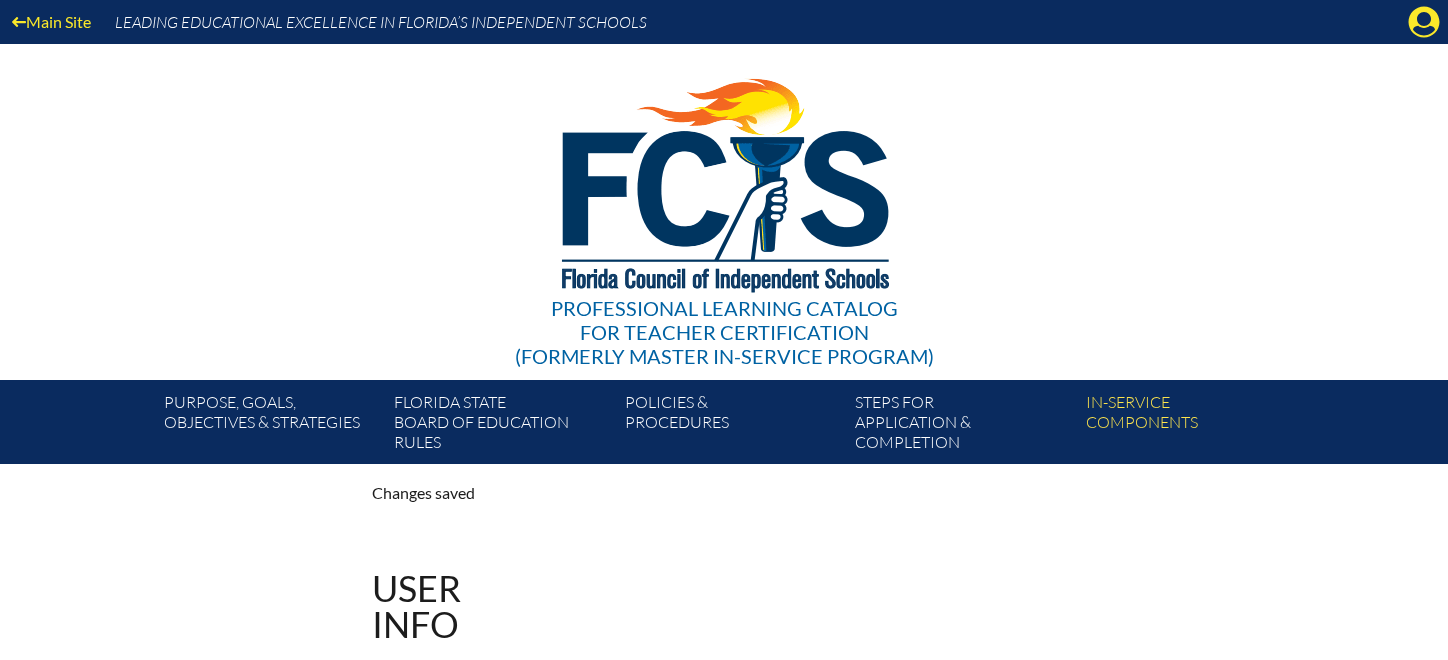 scroll, scrollTop: 0, scrollLeft: 0, axis: both 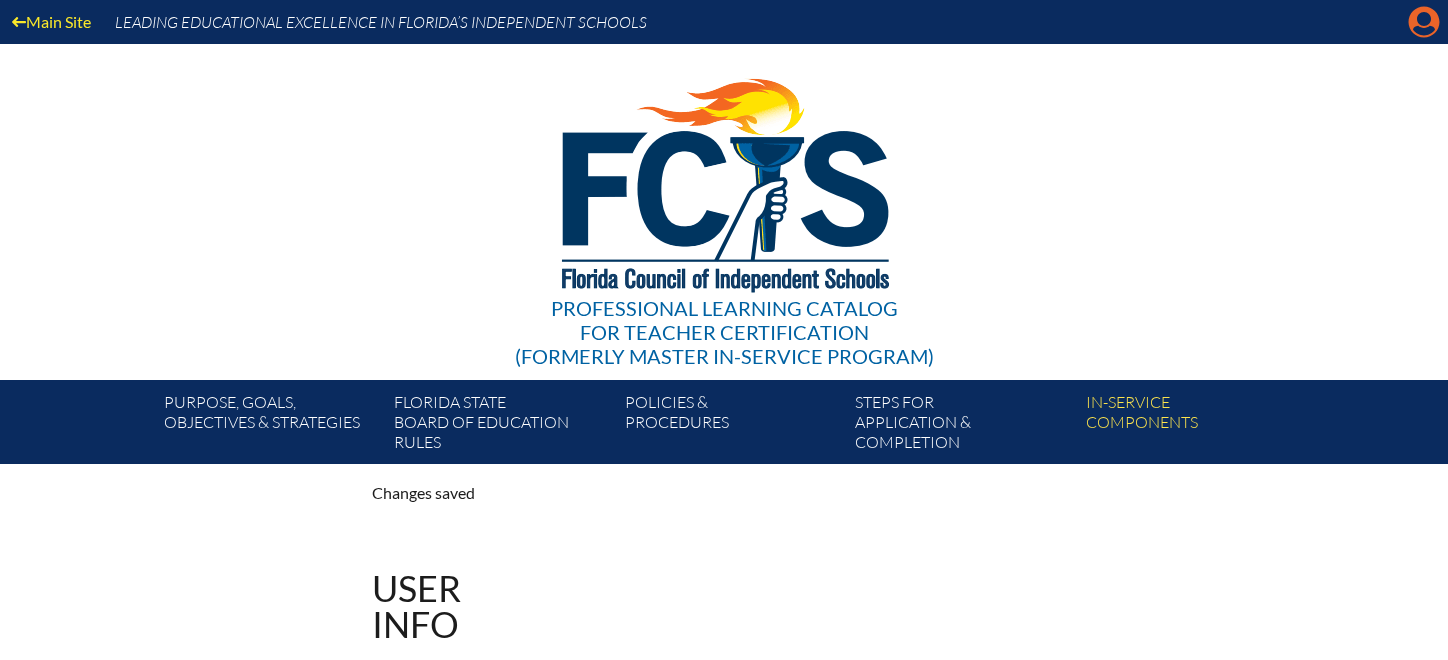 click on "Manage account" 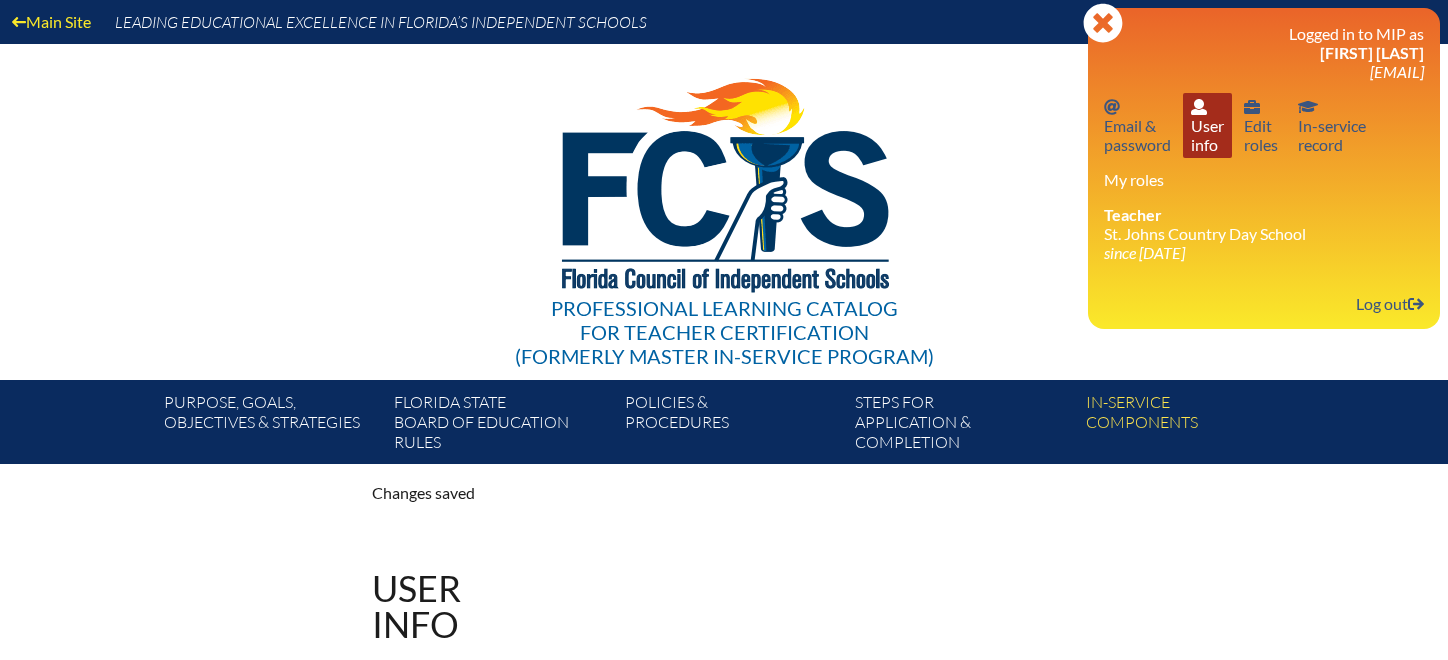 click on "User info
User info" at bounding box center [1207, 125] 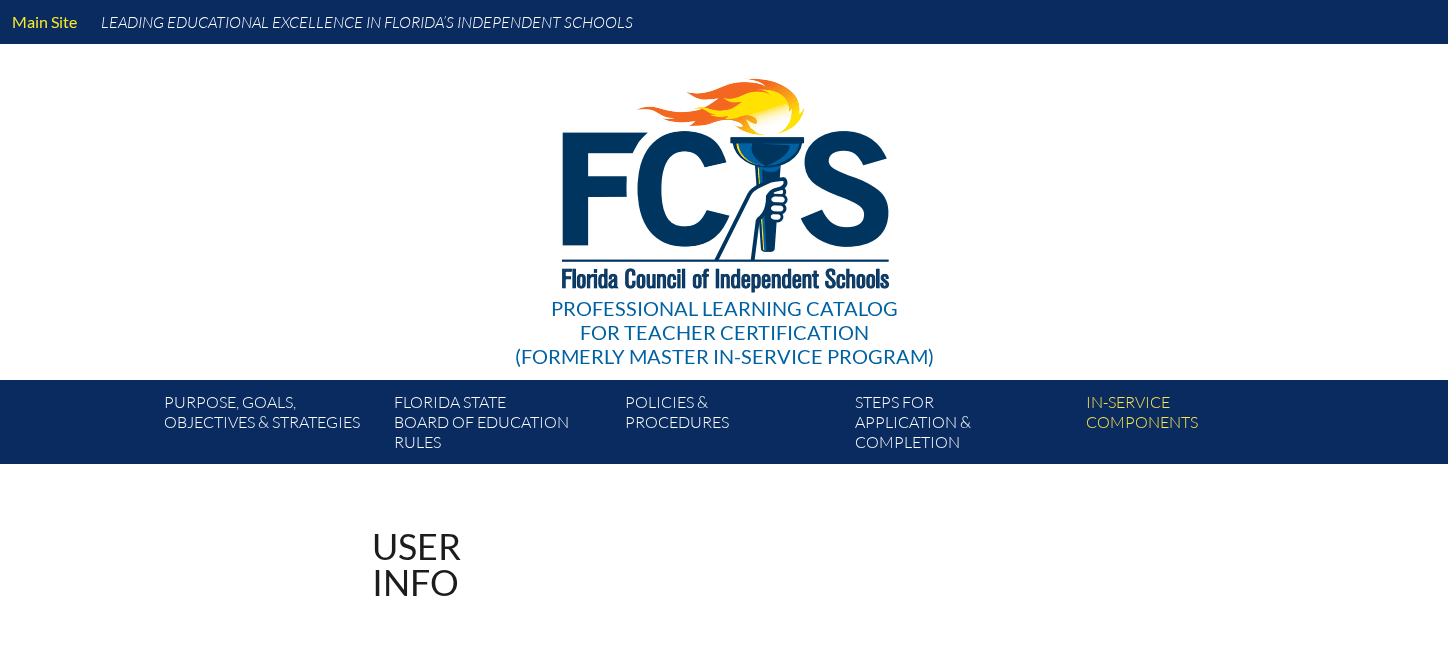 scroll, scrollTop: 0, scrollLeft: 0, axis: both 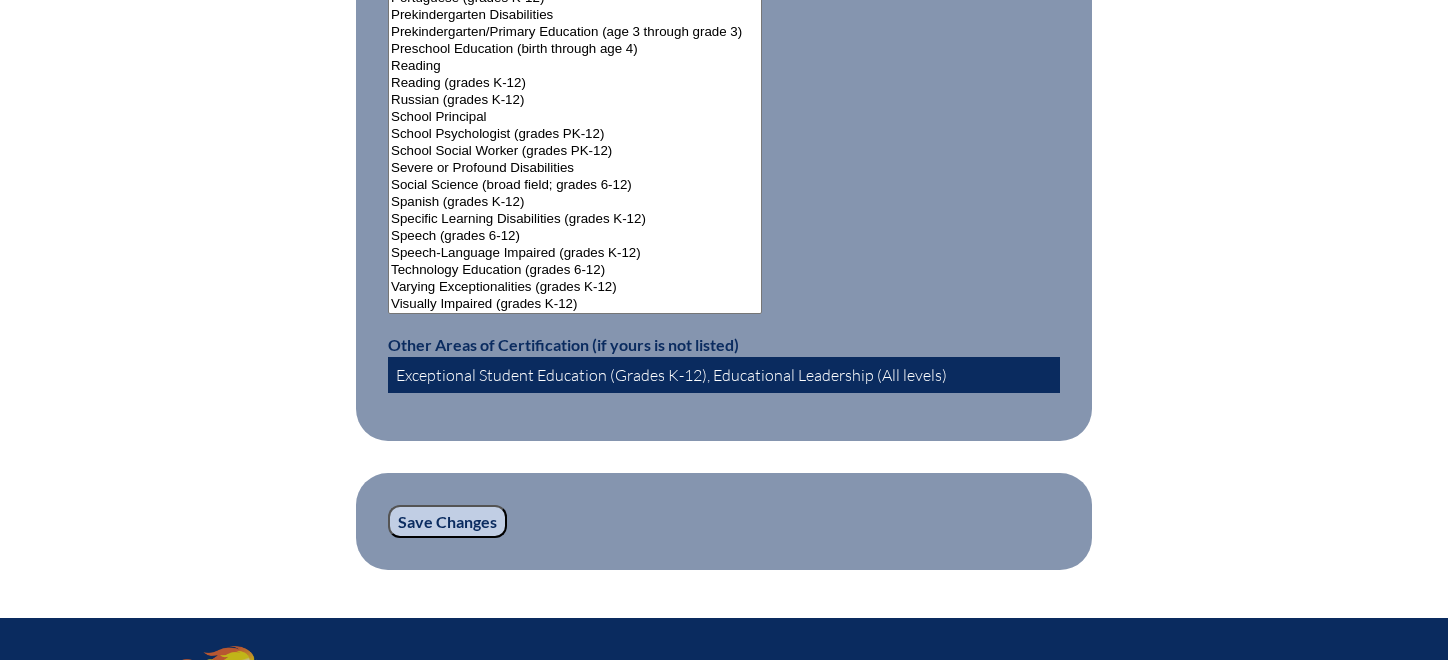 click on "Other Areas of Certification (if yours is not listed)" at bounding box center [563, 344] 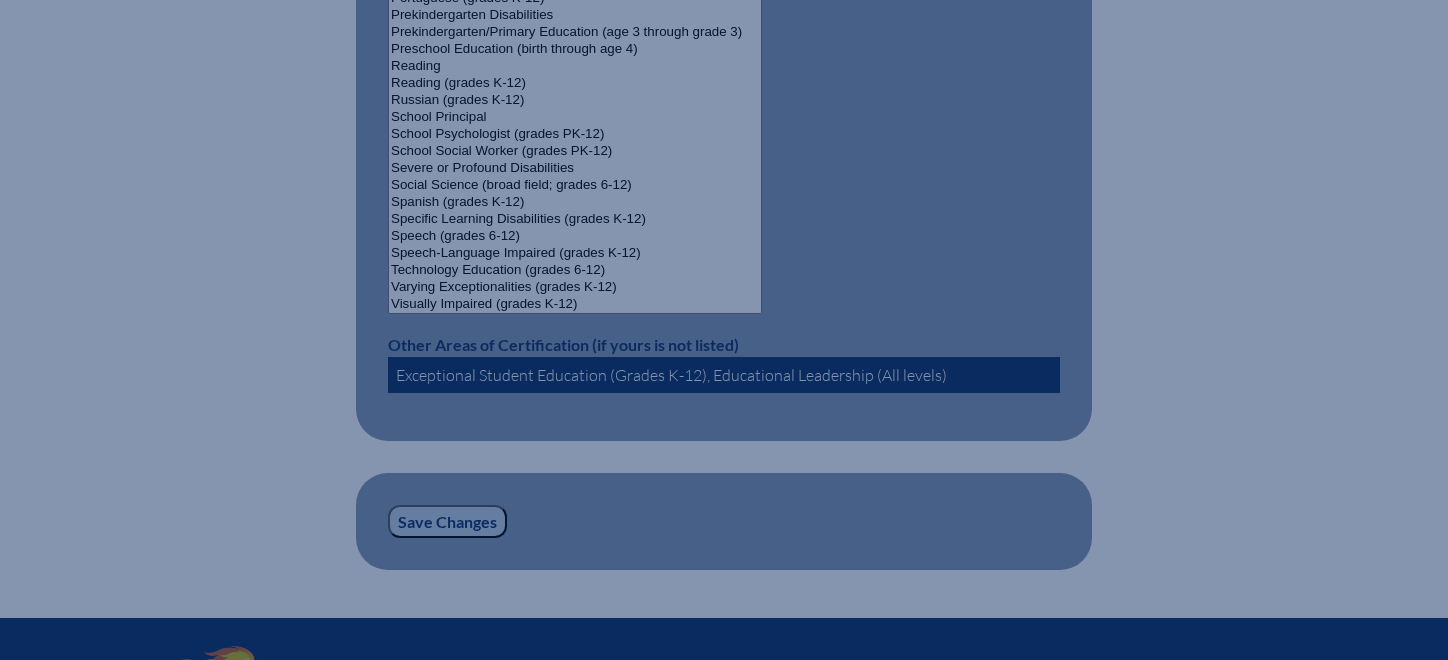 click on "Save Changes" at bounding box center [447, 522] 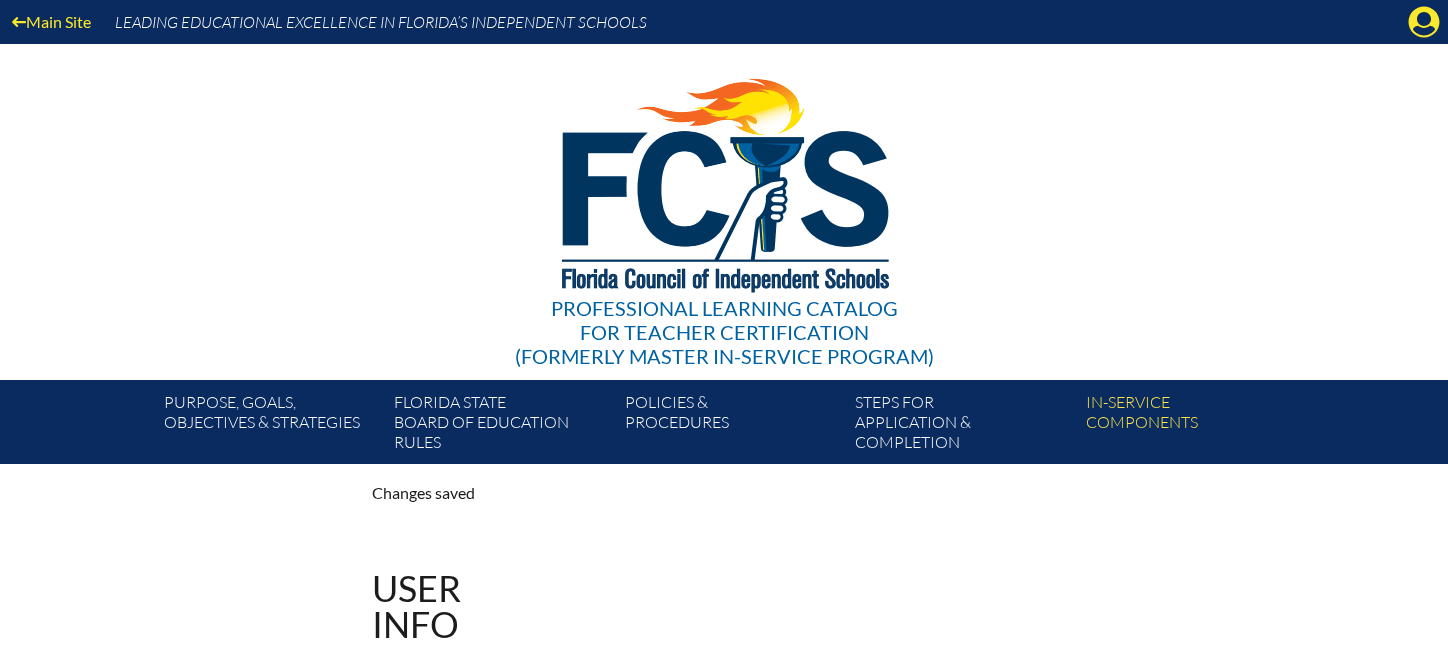 scroll, scrollTop: 0, scrollLeft: 0, axis: both 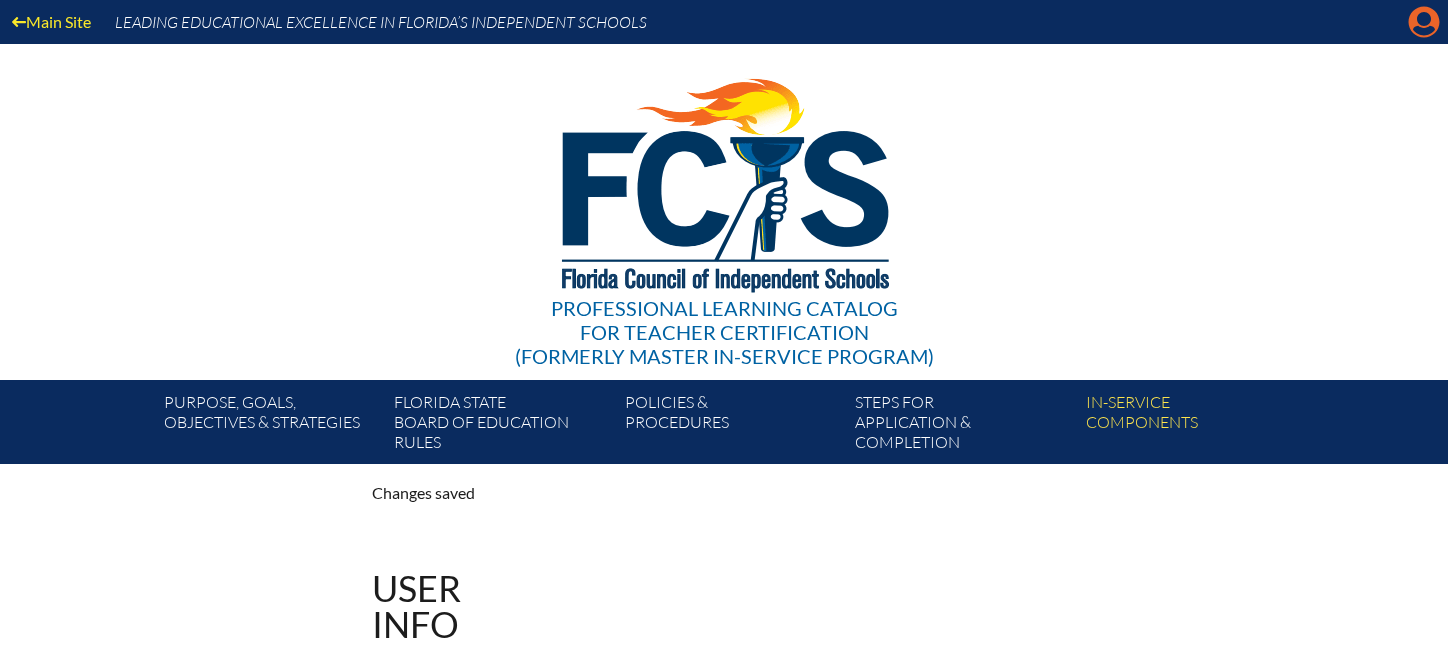 click on "Manage account" 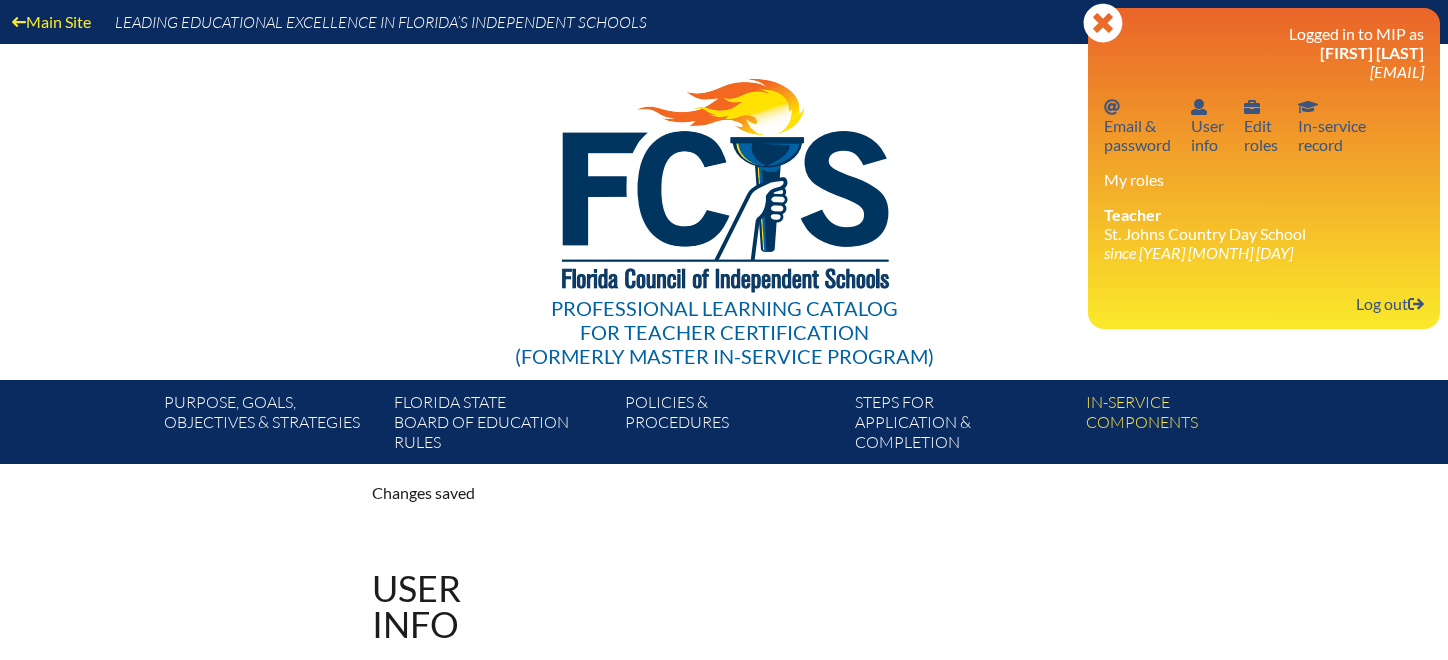 click on "Professional Learning Catalog
for Teacher Certification
(formerly Master In-service Program)" at bounding box center [724, 206] 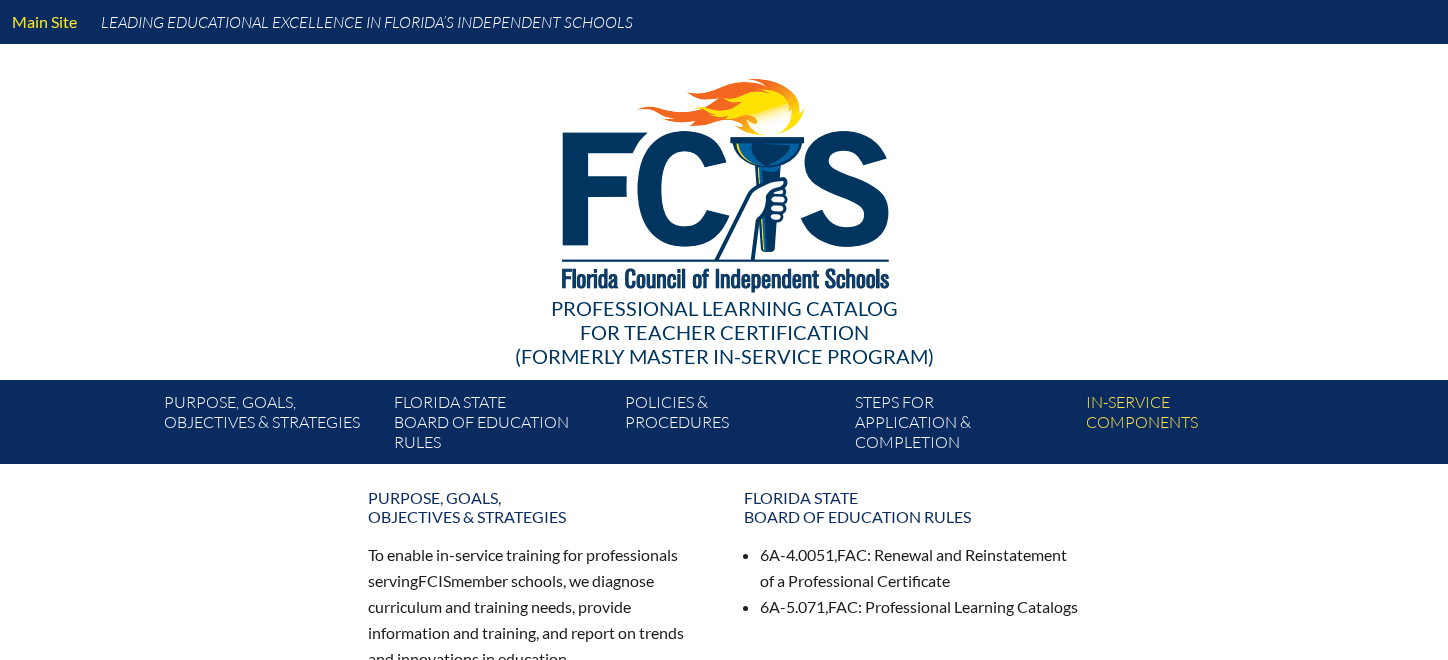 scroll, scrollTop: 0, scrollLeft: 0, axis: both 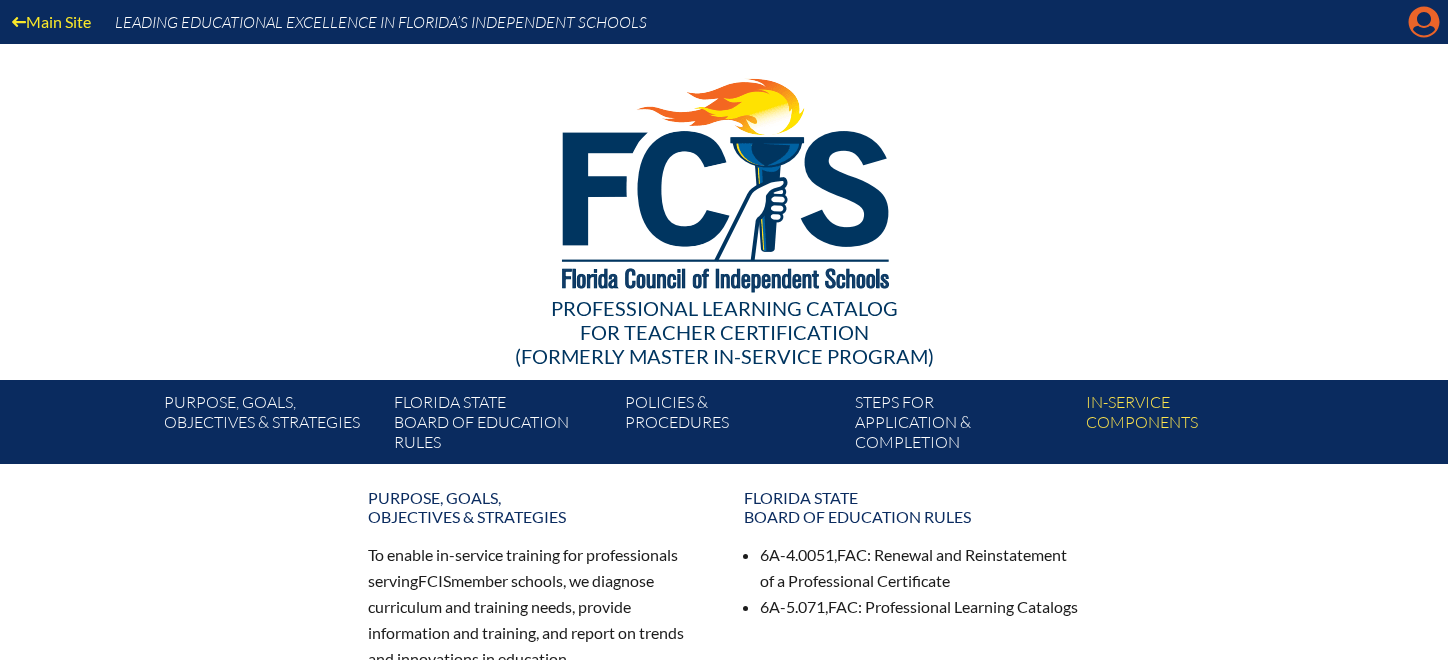 click 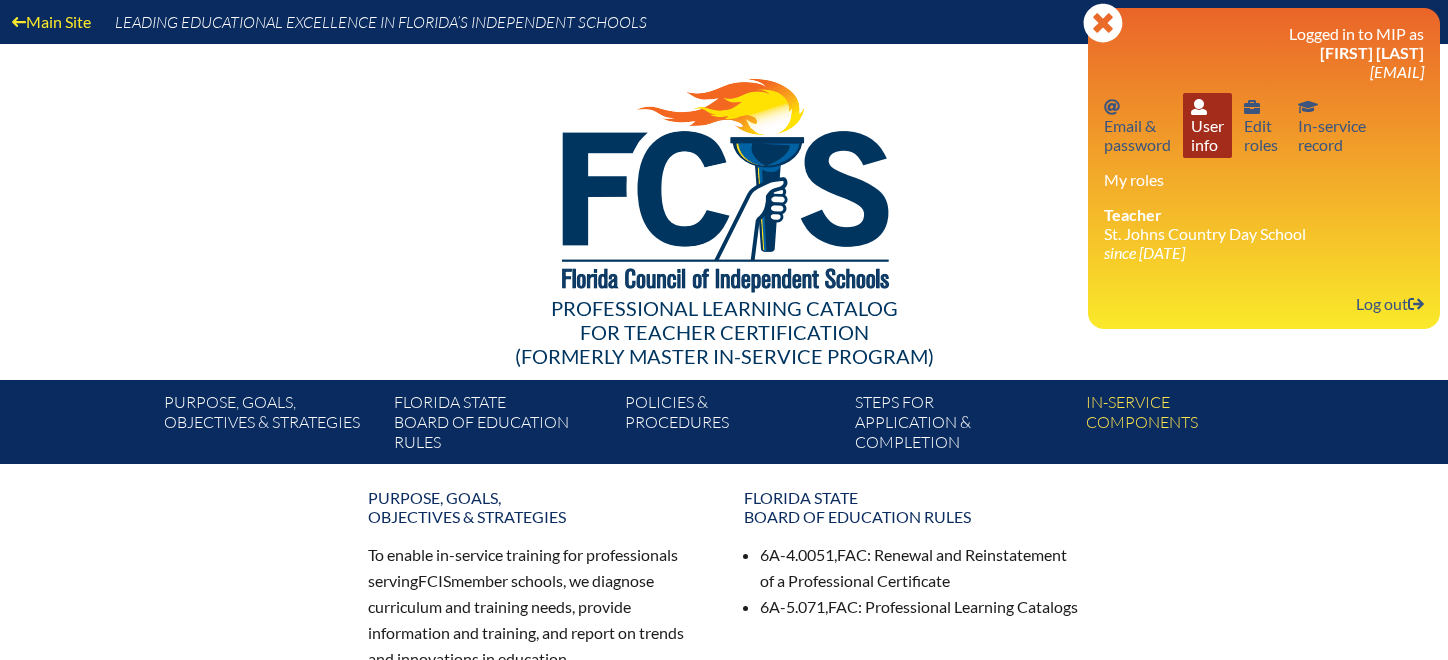 click on "User info
User info" at bounding box center [1207, 125] 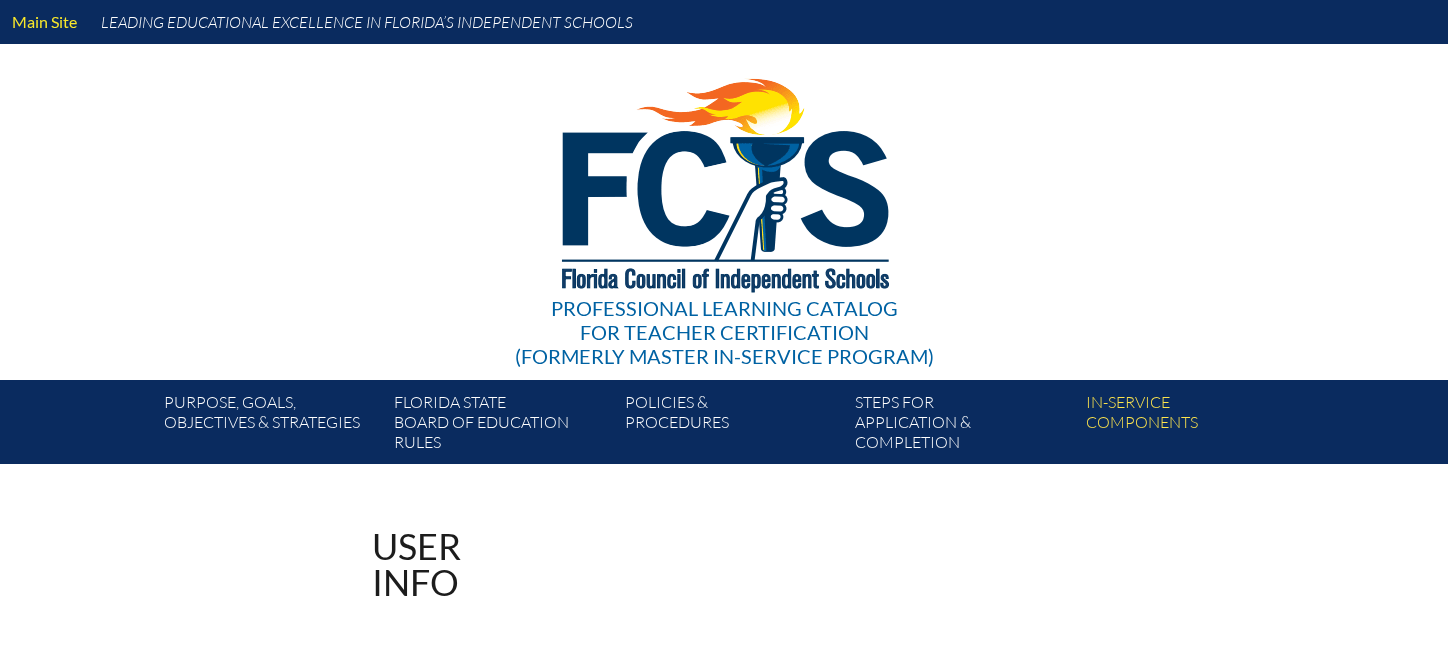 scroll, scrollTop: 0, scrollLeft: 0, axis: both 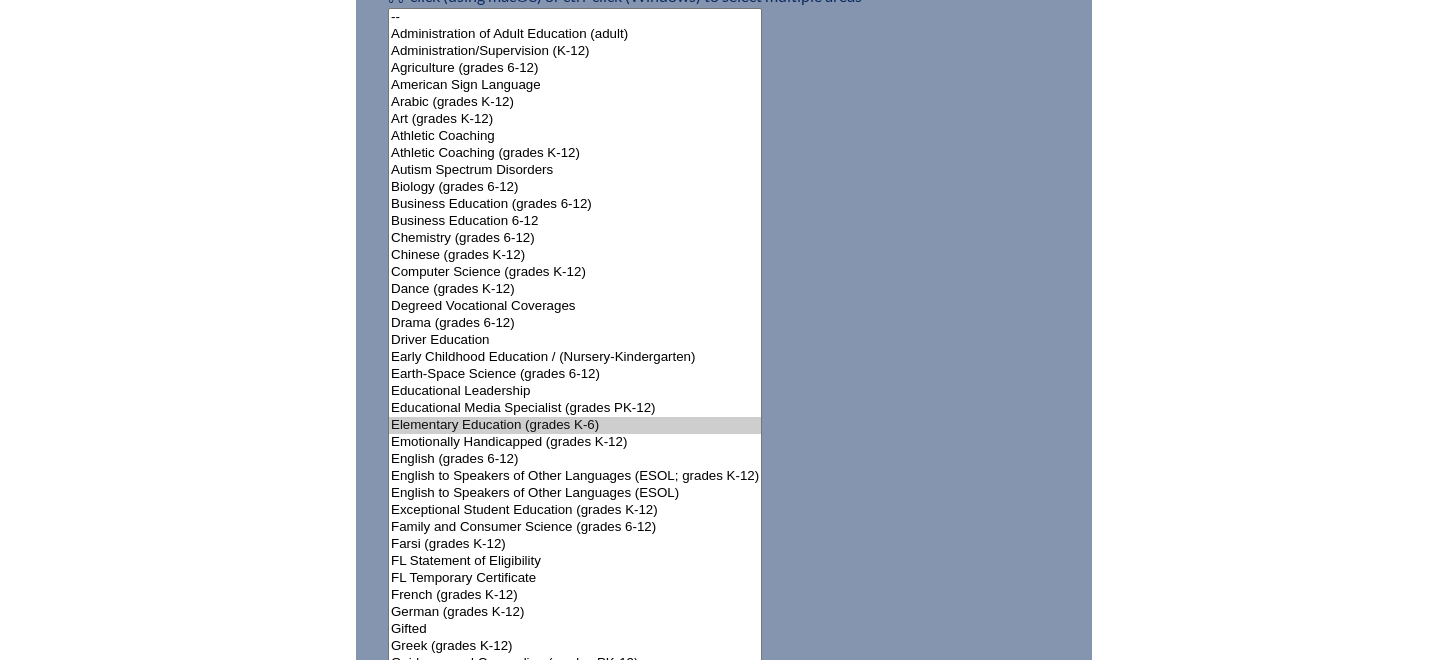 click on "--
Administration of Adult Education (adult)
Administration/Supervision (K-12)
Agriculture (grades 6-12)
American Sign Language
Arabic (grades K-12)
Art (grades K-12)
Athletic Coaching
Athletic Coaching (grades K-12)
Autism Spectrum Disorders
Biology (grades 6-12)
Business Education (grades 6-12)
Business Education 6-12
Chemistry (grades 6-12)
Chinese (grades K-12)
Computer Science (grades K-12)
Dance (grades K-12)
Degreed Vocational Coverages
Drama (grades 6-12)
Driver Education
Early Childhood Education / (Nursery-Kindergarten)
Earth-Space Science (grades 6-12)
Educational Leadership
Educational Media Specialist (grades PK-12)
Elementary Education (grades K-6)
Emotionally Handicapped (grades K-12)
English (grades 6-12)
English to Speakers of Other Languages (ESOL; grades K-12)
English to Speakers of Other Languages (ESOL)
Exceptional Student Education (grades K-12)
Family and Consumer Science (grades 6-12)
Farsi (grades K-12)
Gifted" at bounding box center (575, 714) 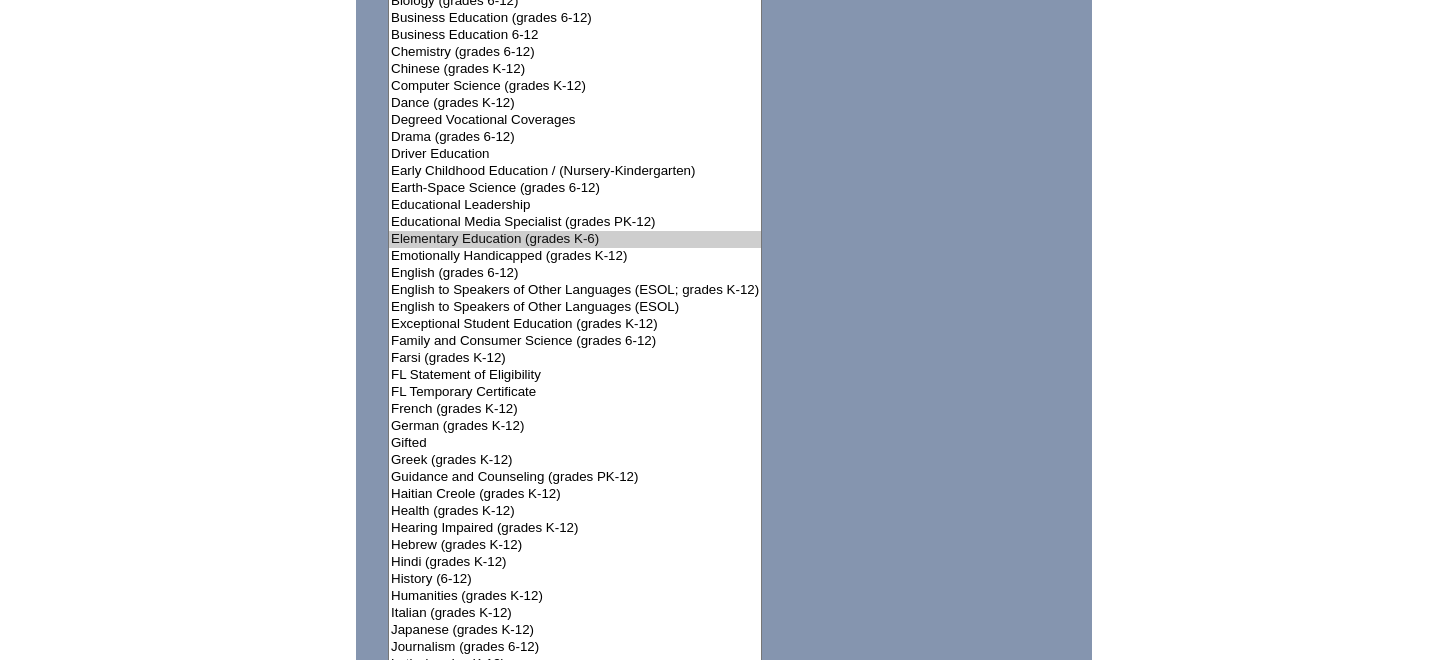 scroll, scrollTop: 1593, scrollLeft: 0, axis: vertical 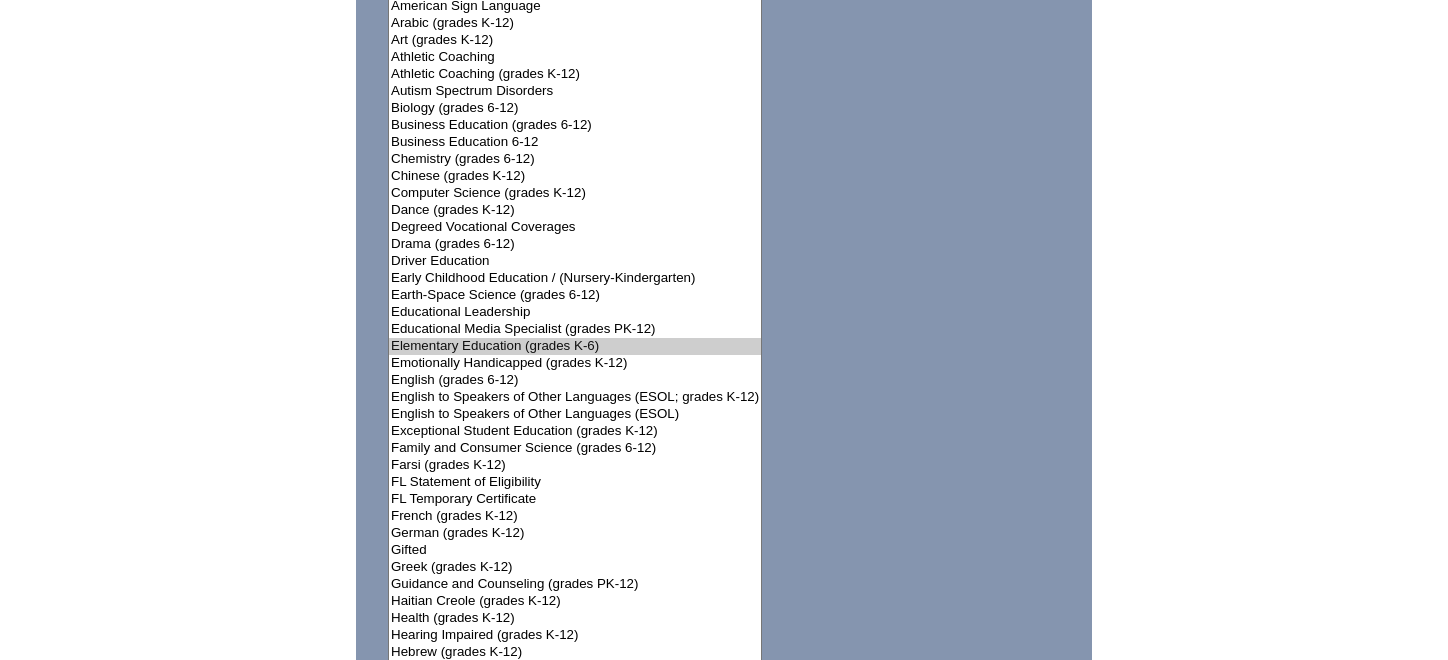 select on "15131" 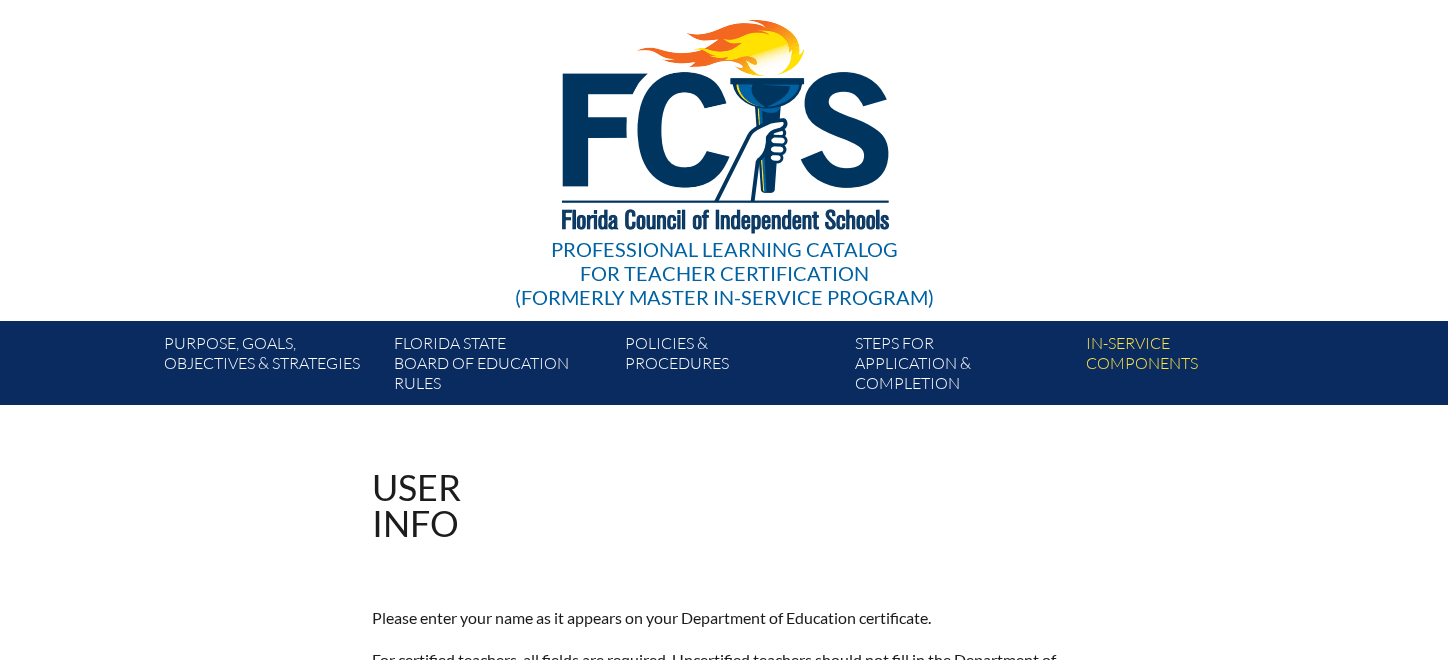 scroll, scrollTop: 0, scrollLeft: 0, axis: both 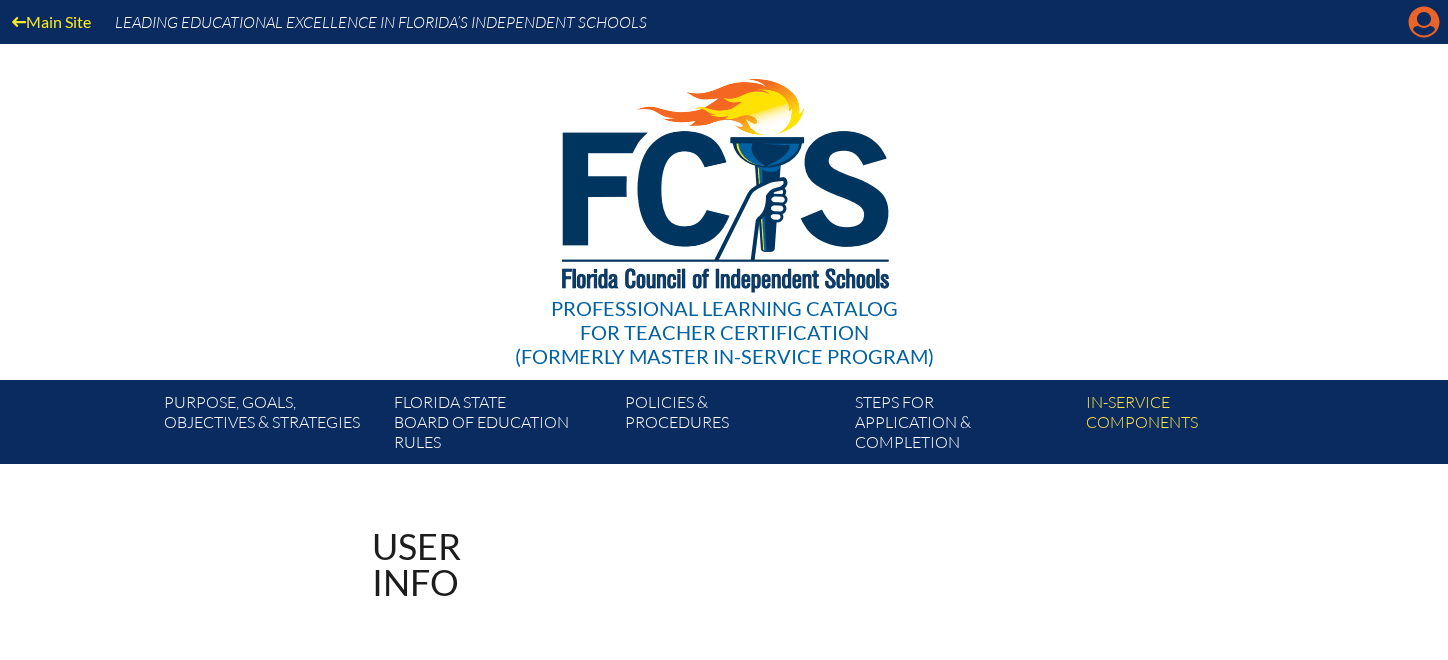 click on "Manage account" 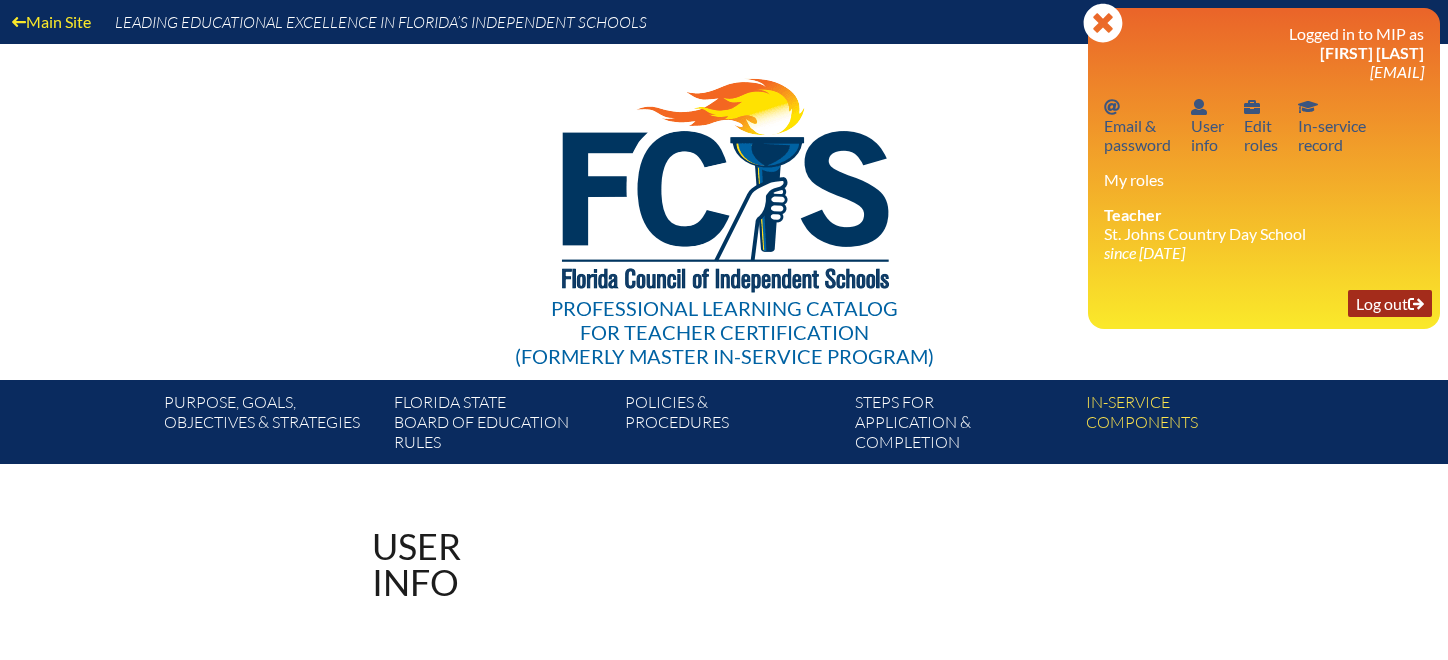 click on "Log out
Log out" at bounding box center (1390, 303) 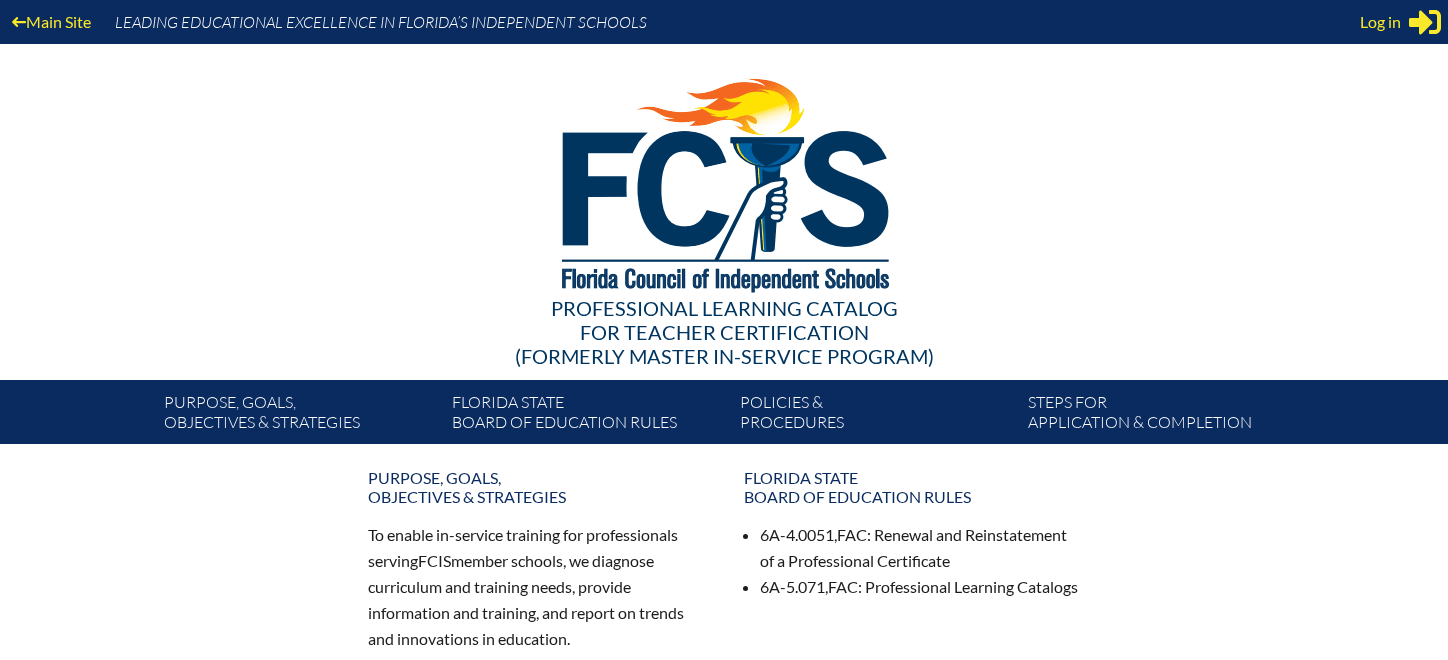 scroll, scrollTop: 0, scrollLeft: 0, axis: both 